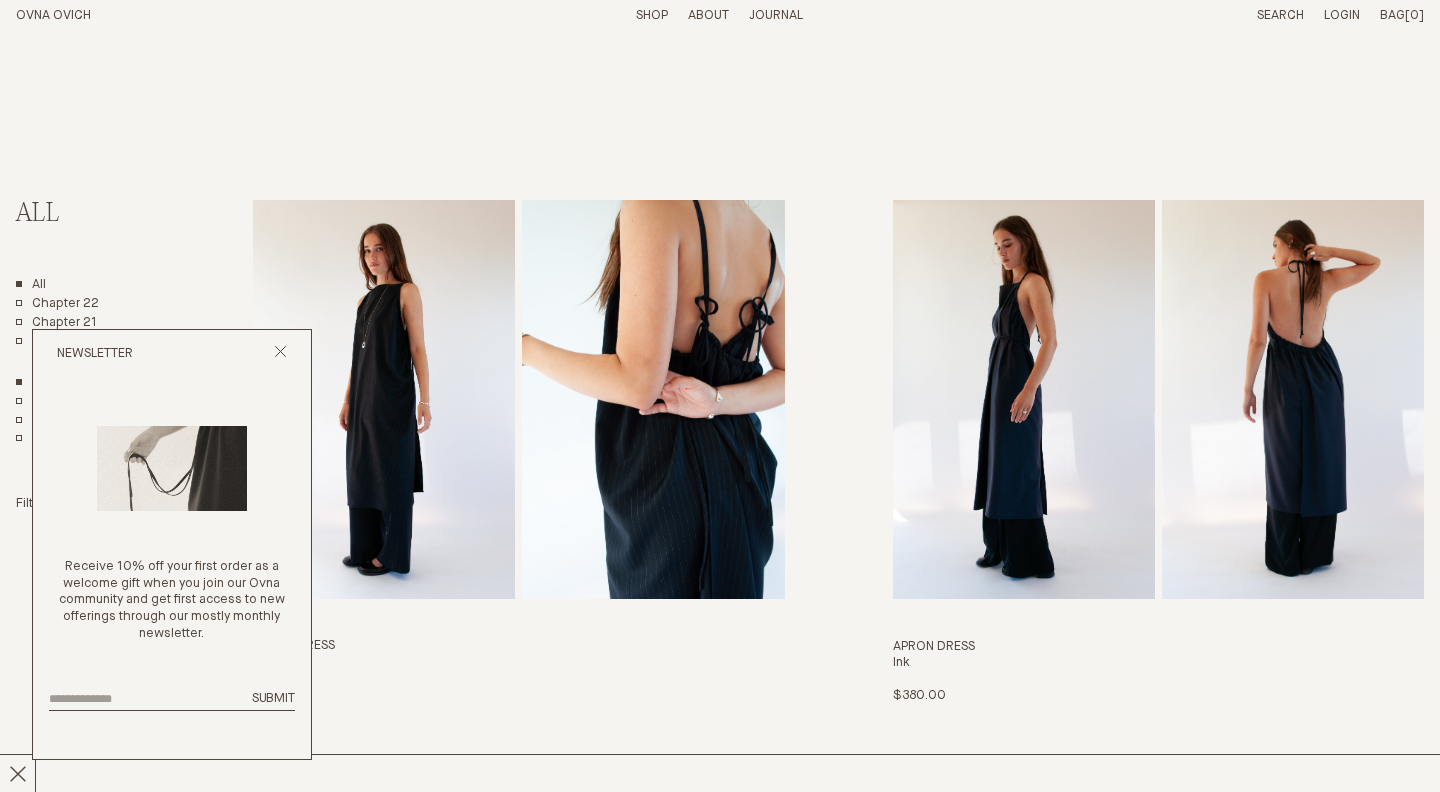 scroll, scrollTop: 0, scrollLeft: 0, axis: both 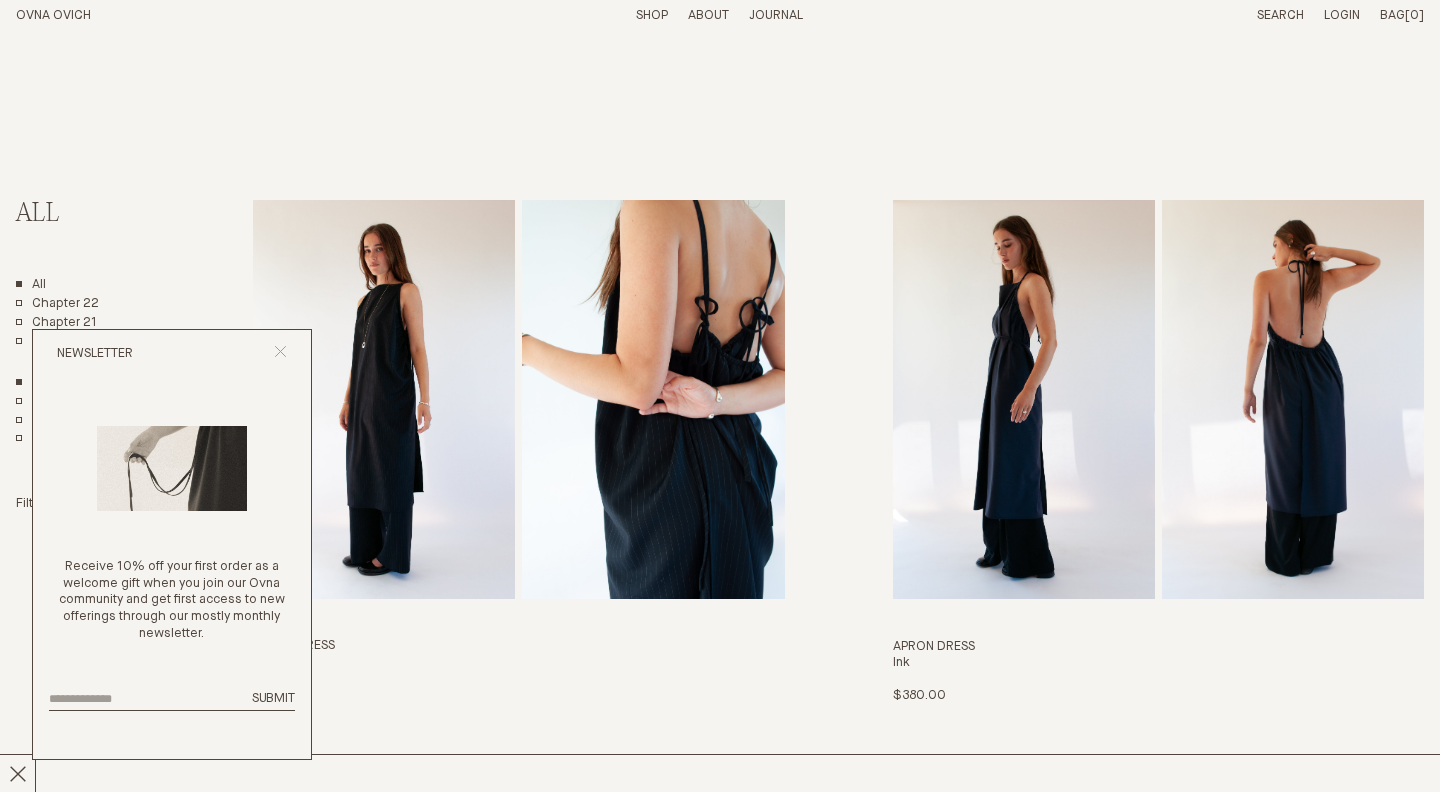 click 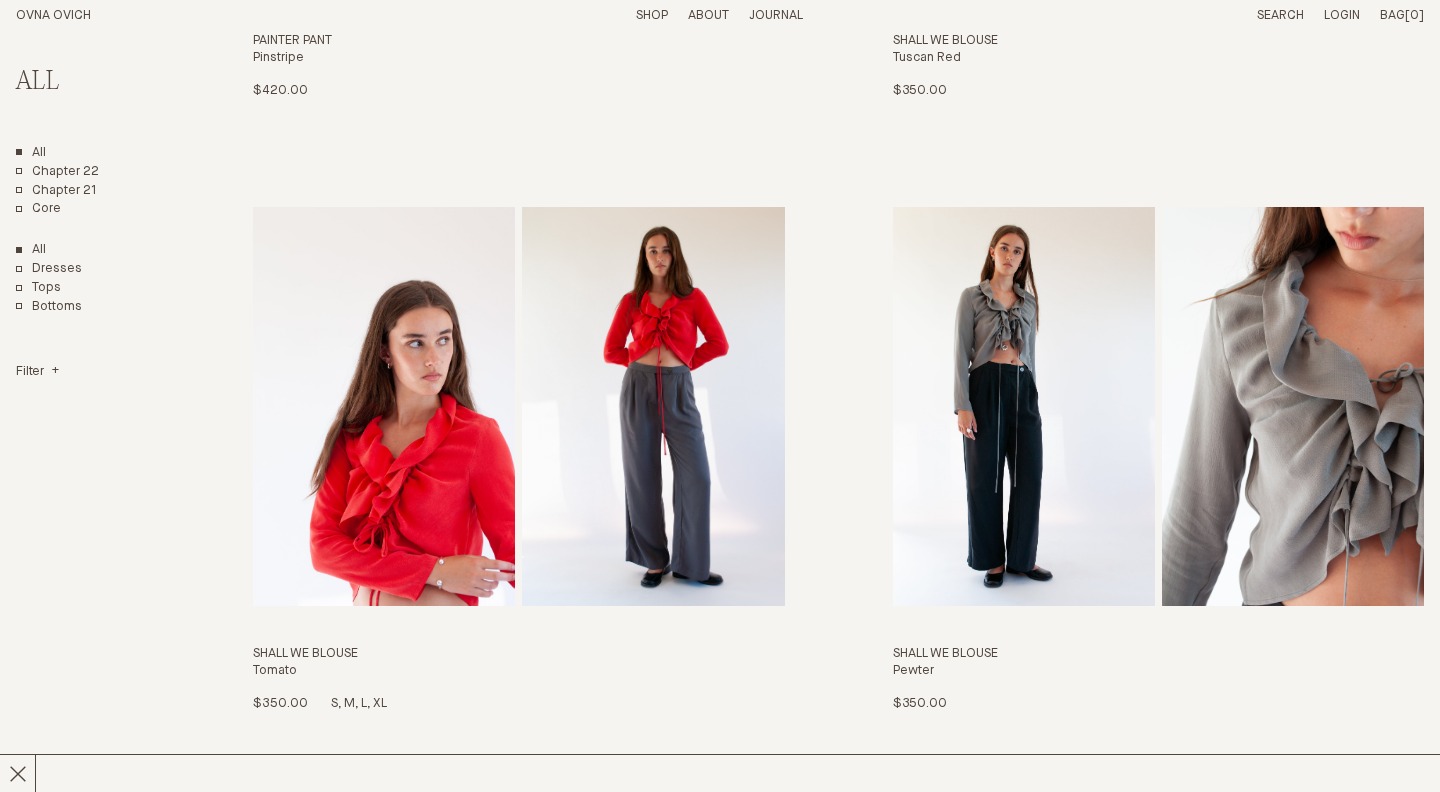 scroll, scrollTop: 1823, scrollLeft: 0, axis: vertical 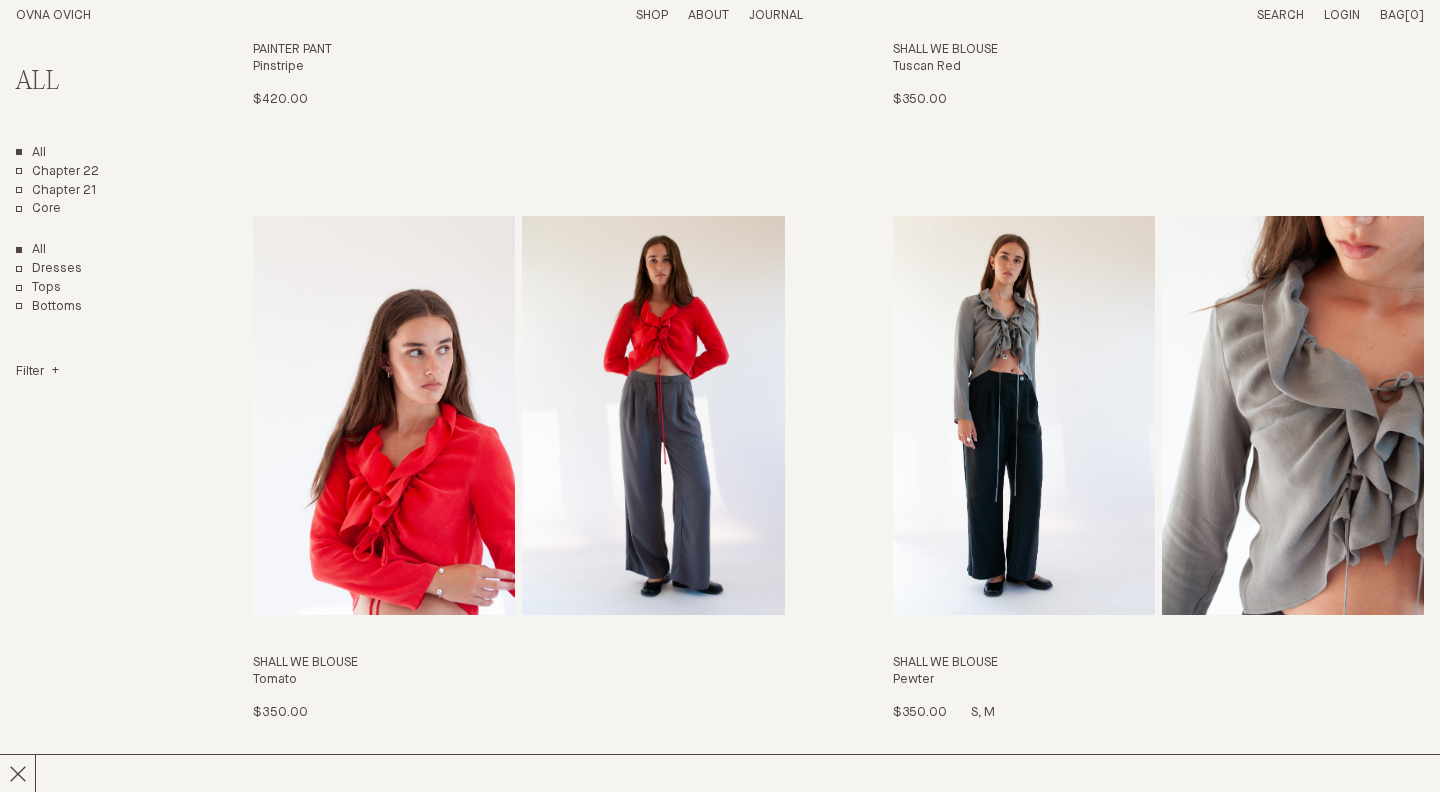 click at bounding box center [1024, 415] 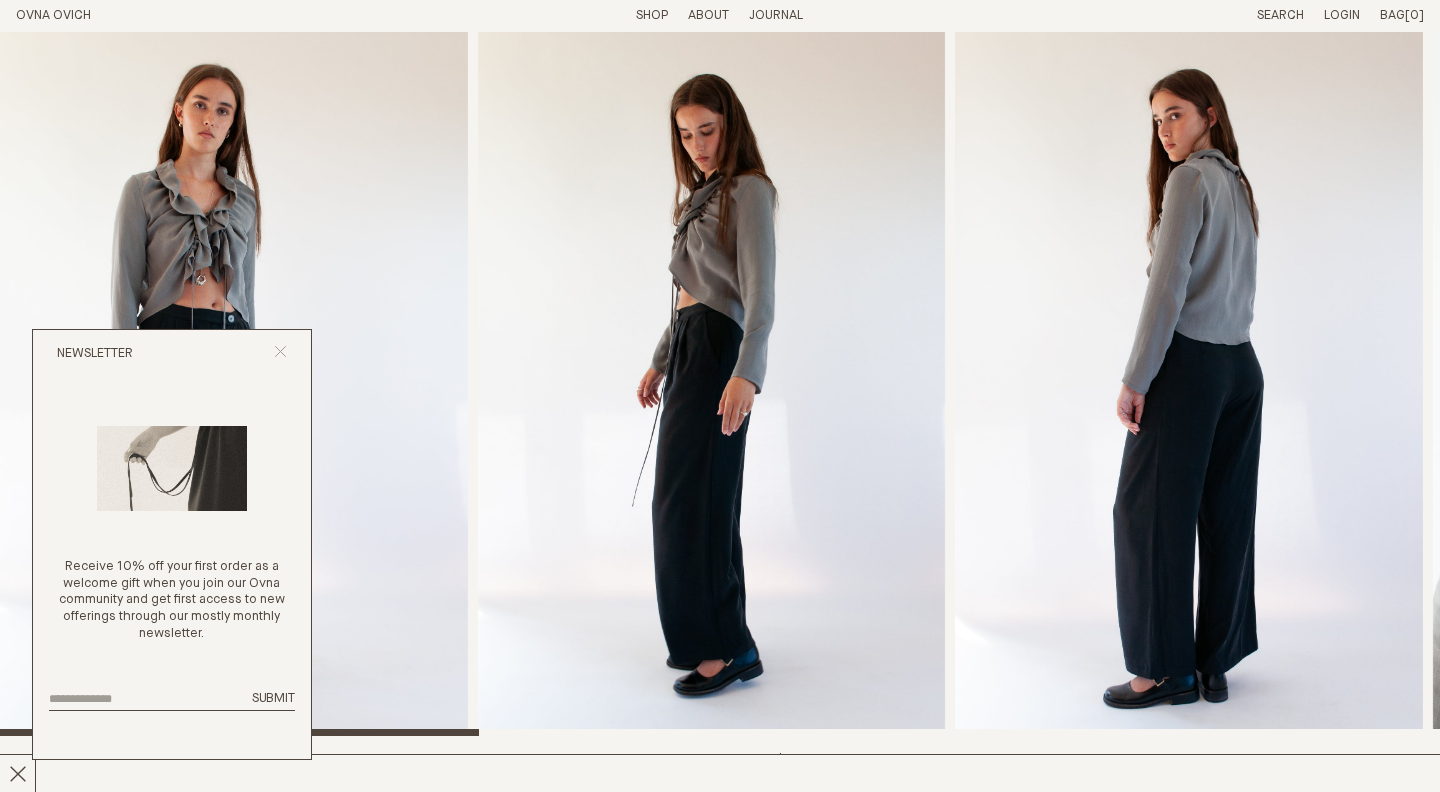 scroll, scrollTop: 0, scrollLeft: 0, axis: both 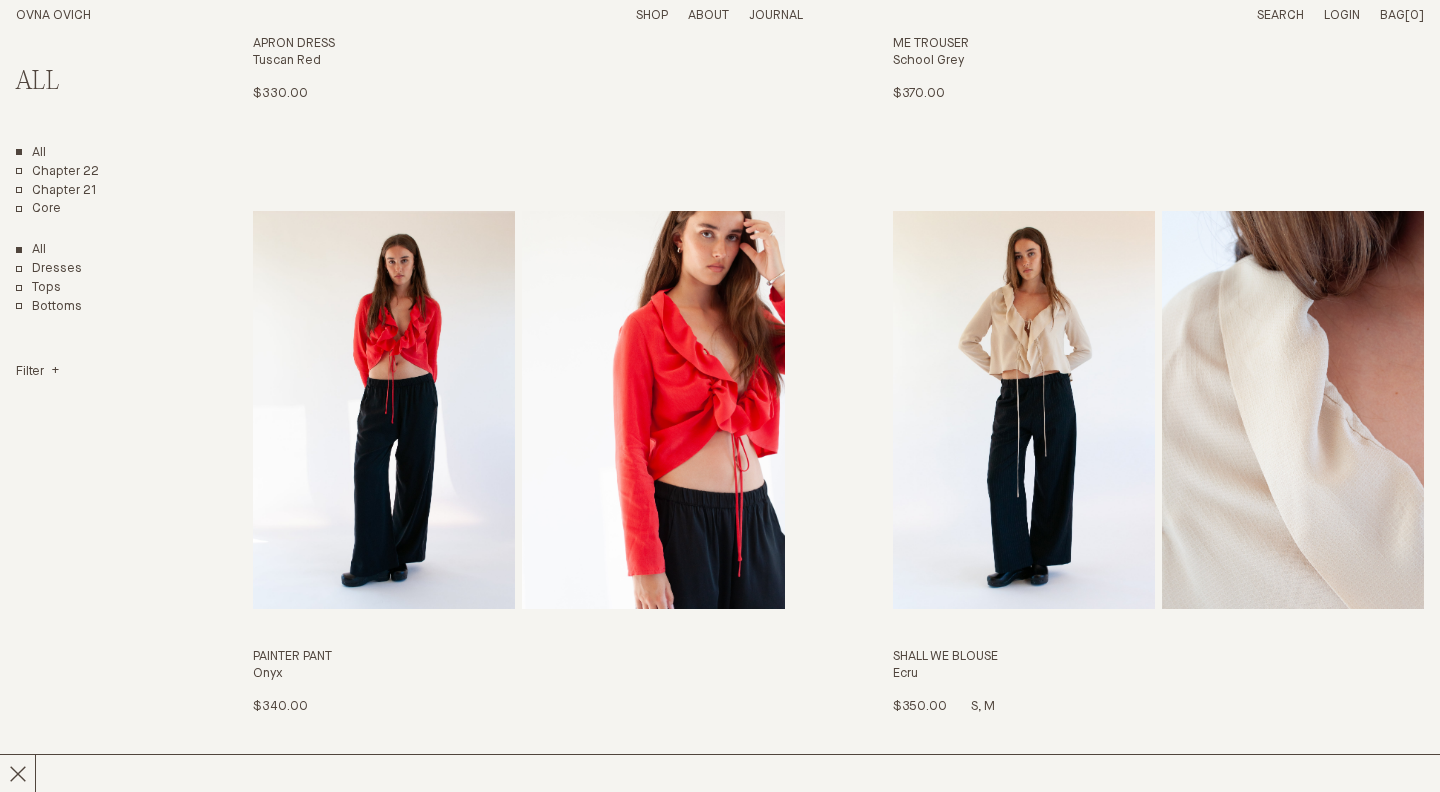 click at bounding box center (1024, 410) 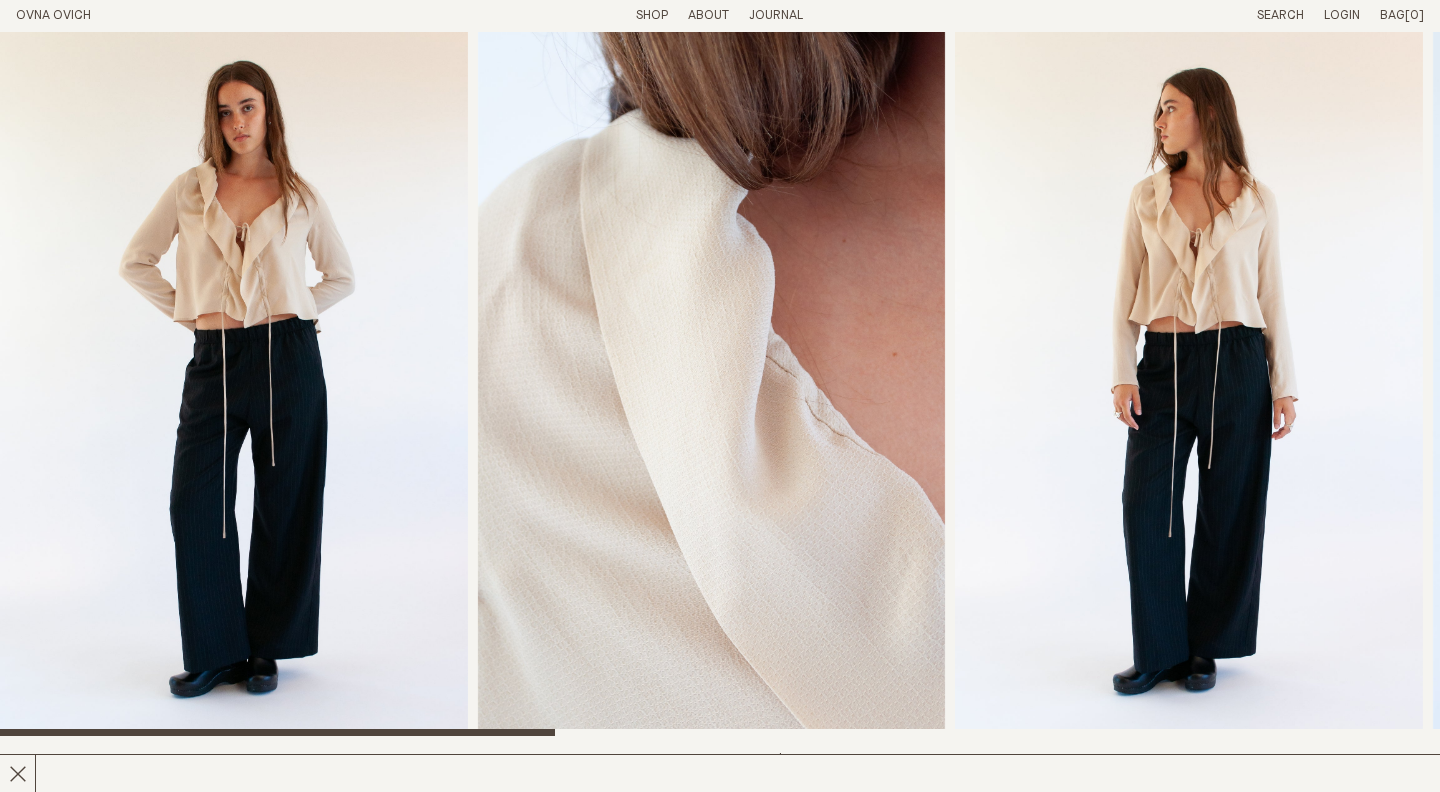 scroll, scrollTop: 0, scrollLeft: 0, axis: both 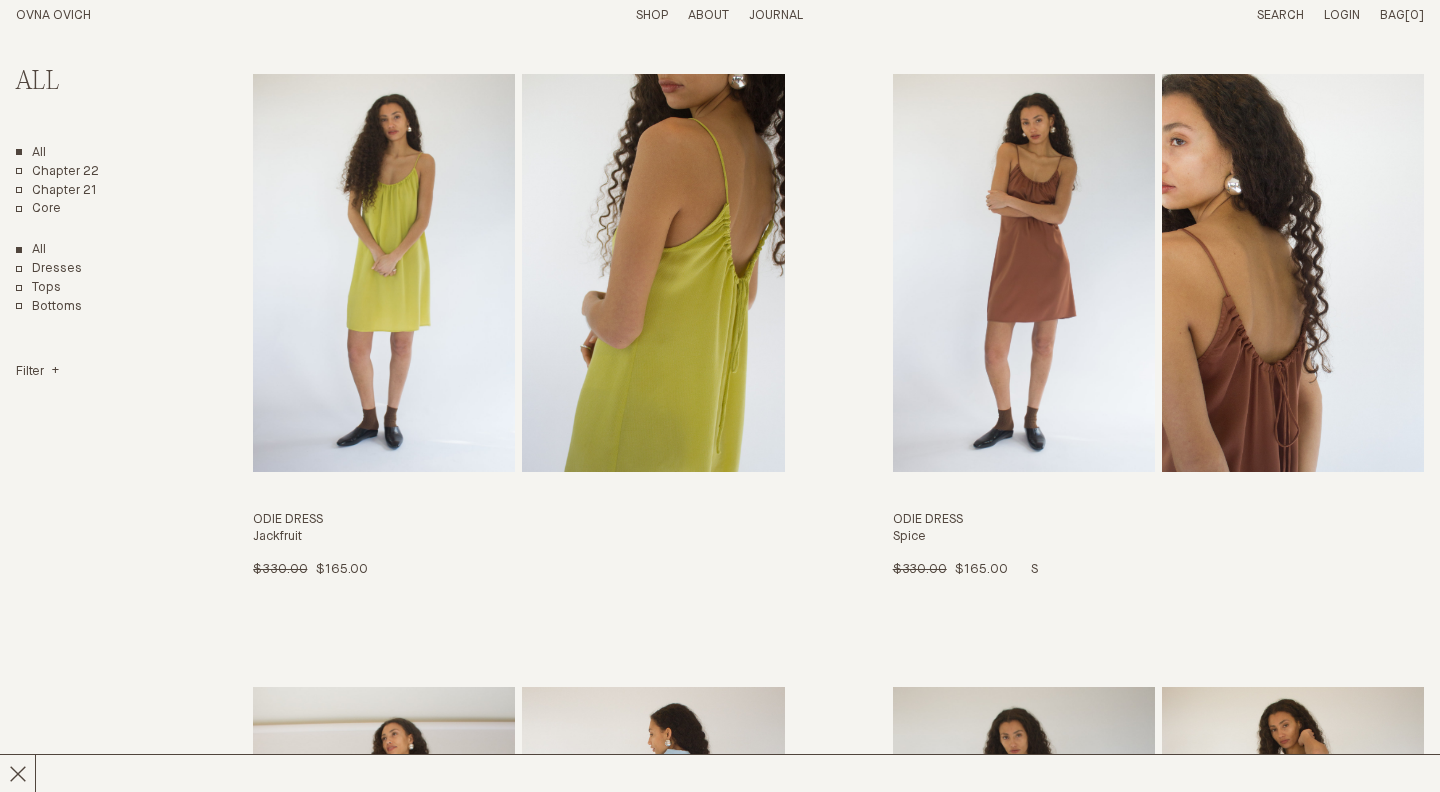 click at bounding box center [1024, 273] 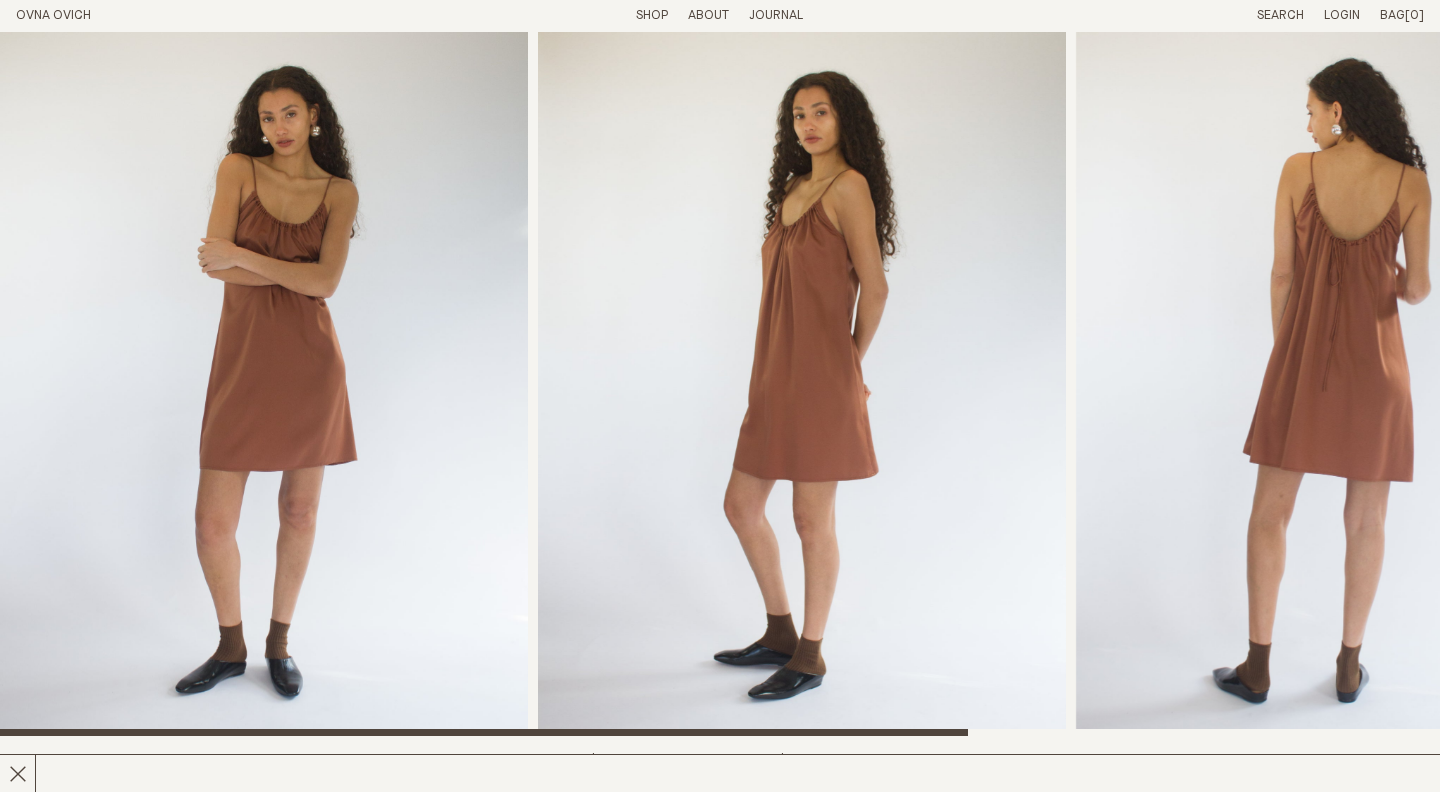 scroll, scrollTop: 0, scrollLeft: 0, axis: both 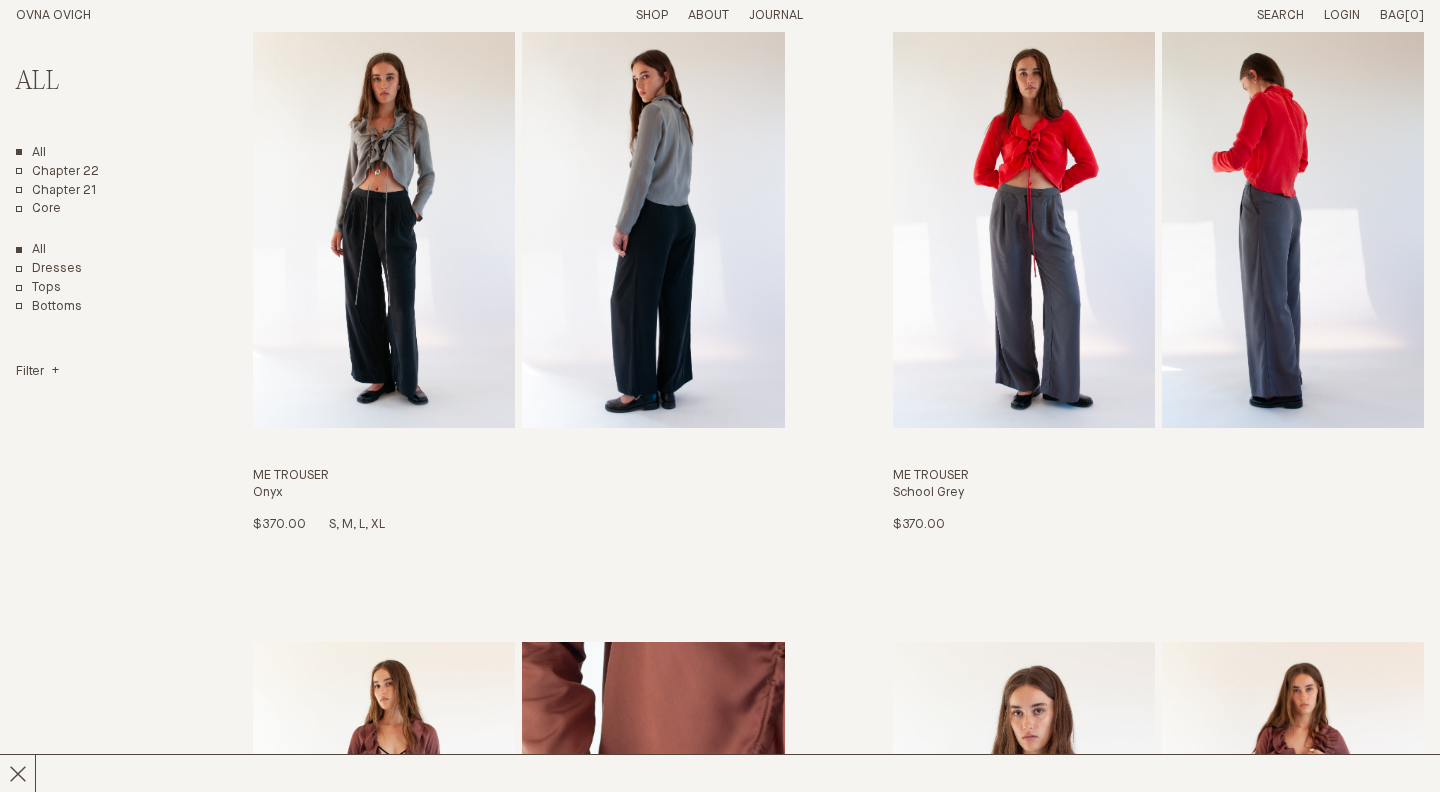click at bounding box center [384, 228] 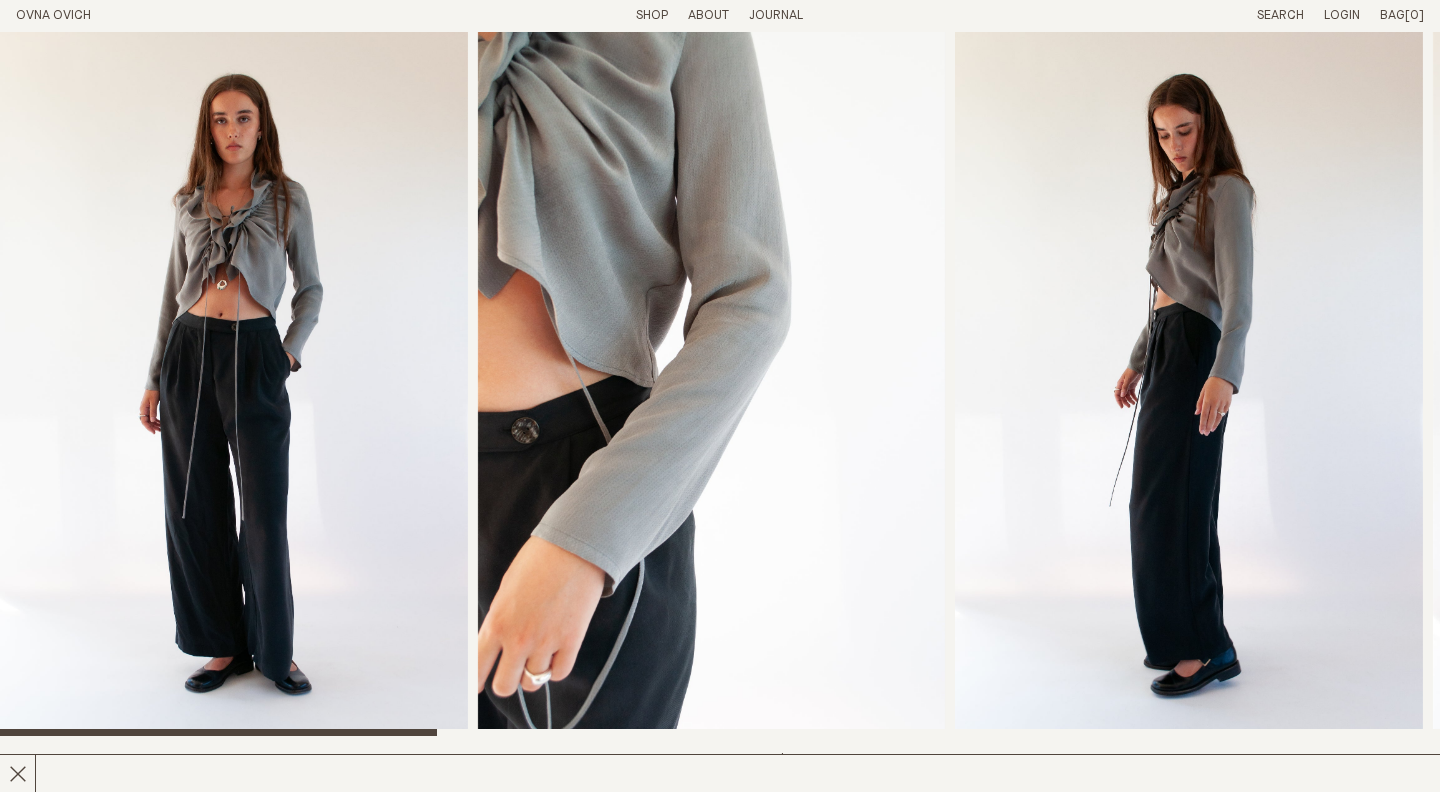 scroll, scrollTop: 0, scrollLeft: 0, axis: both 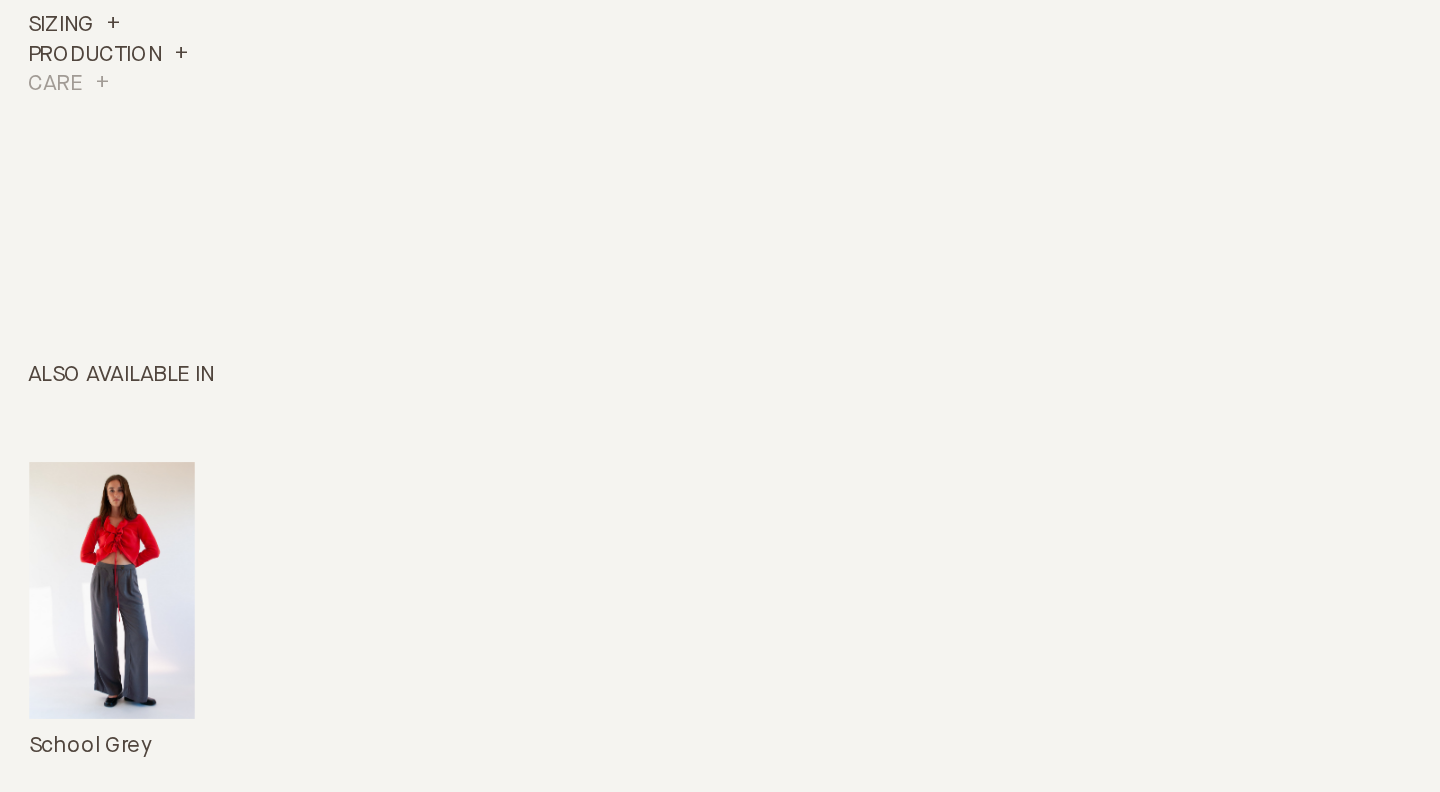 click on "Care" at bounding box center (39, 109) 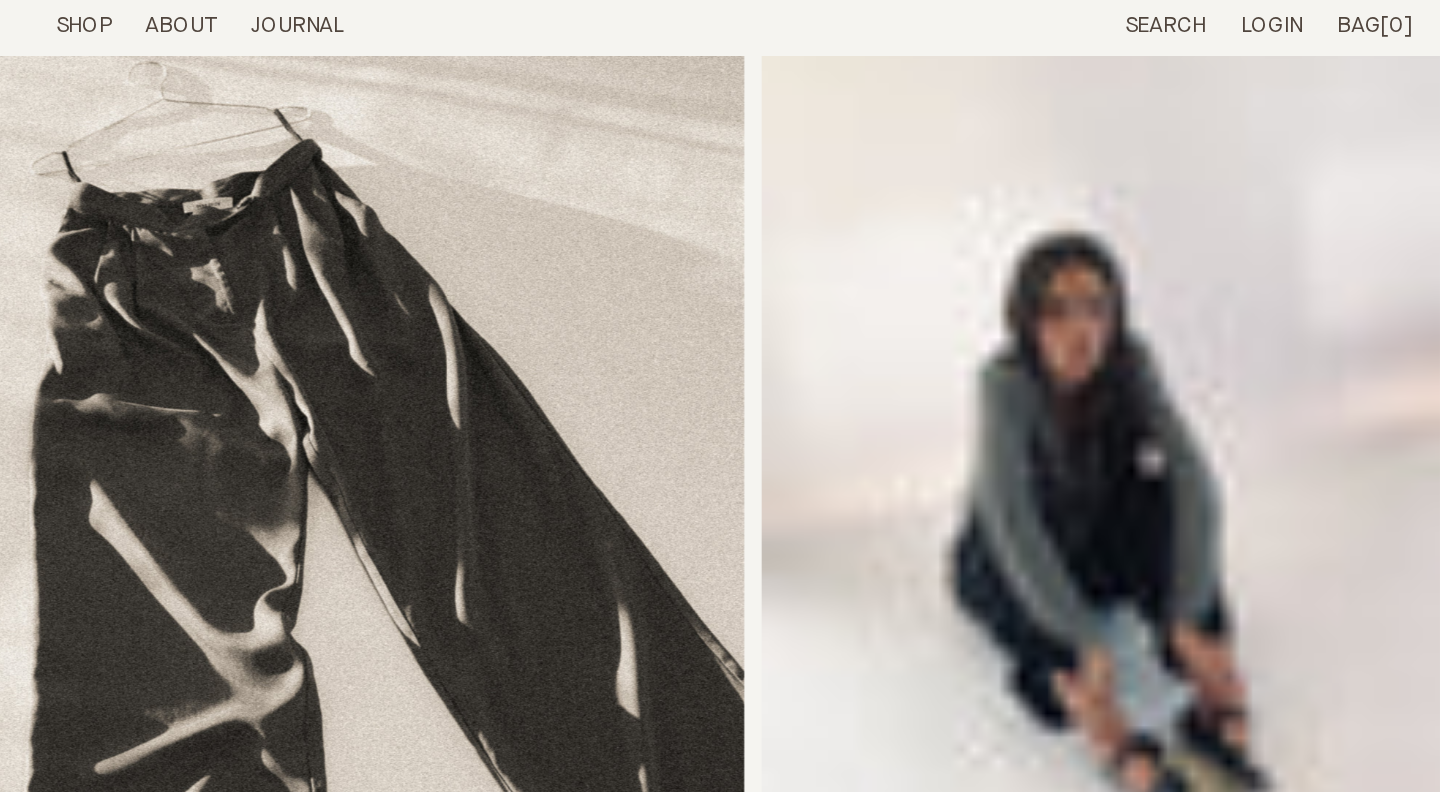 scroll, scrollTop: 0, scrollLeft: 0, axis: both 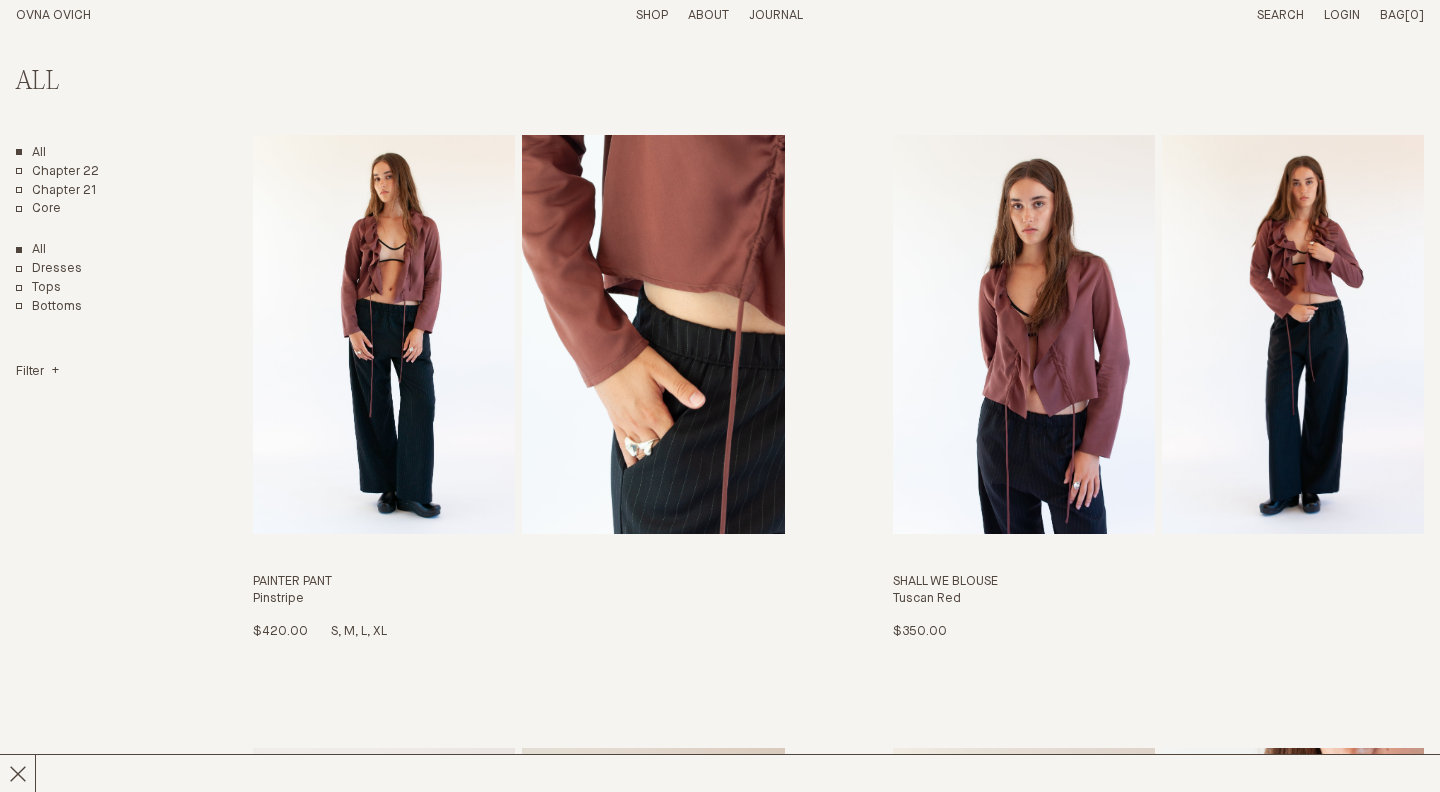 click at bounding box center [653, 334] 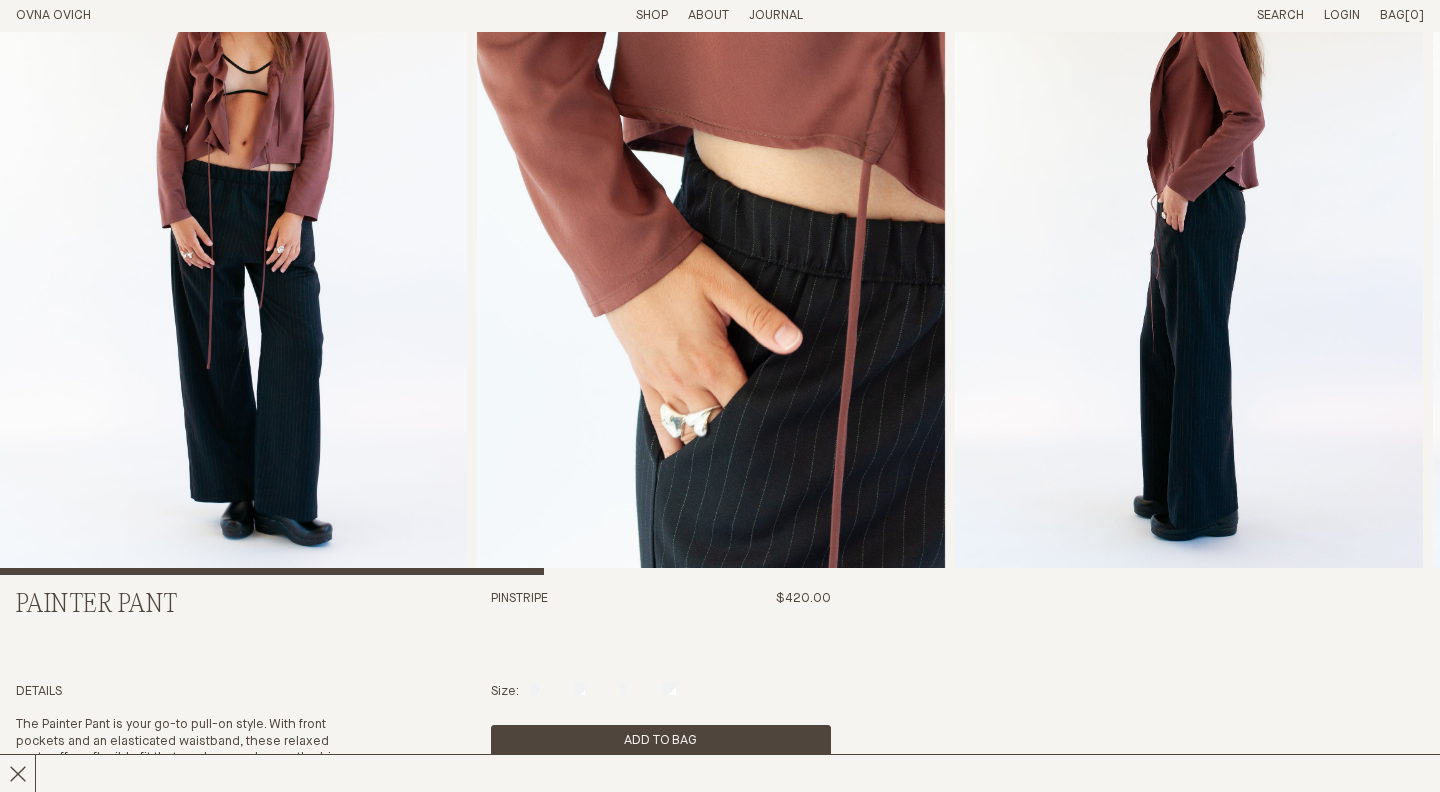 scroll, scrollTop: 167, scrollLeft: 0, axis: vertical 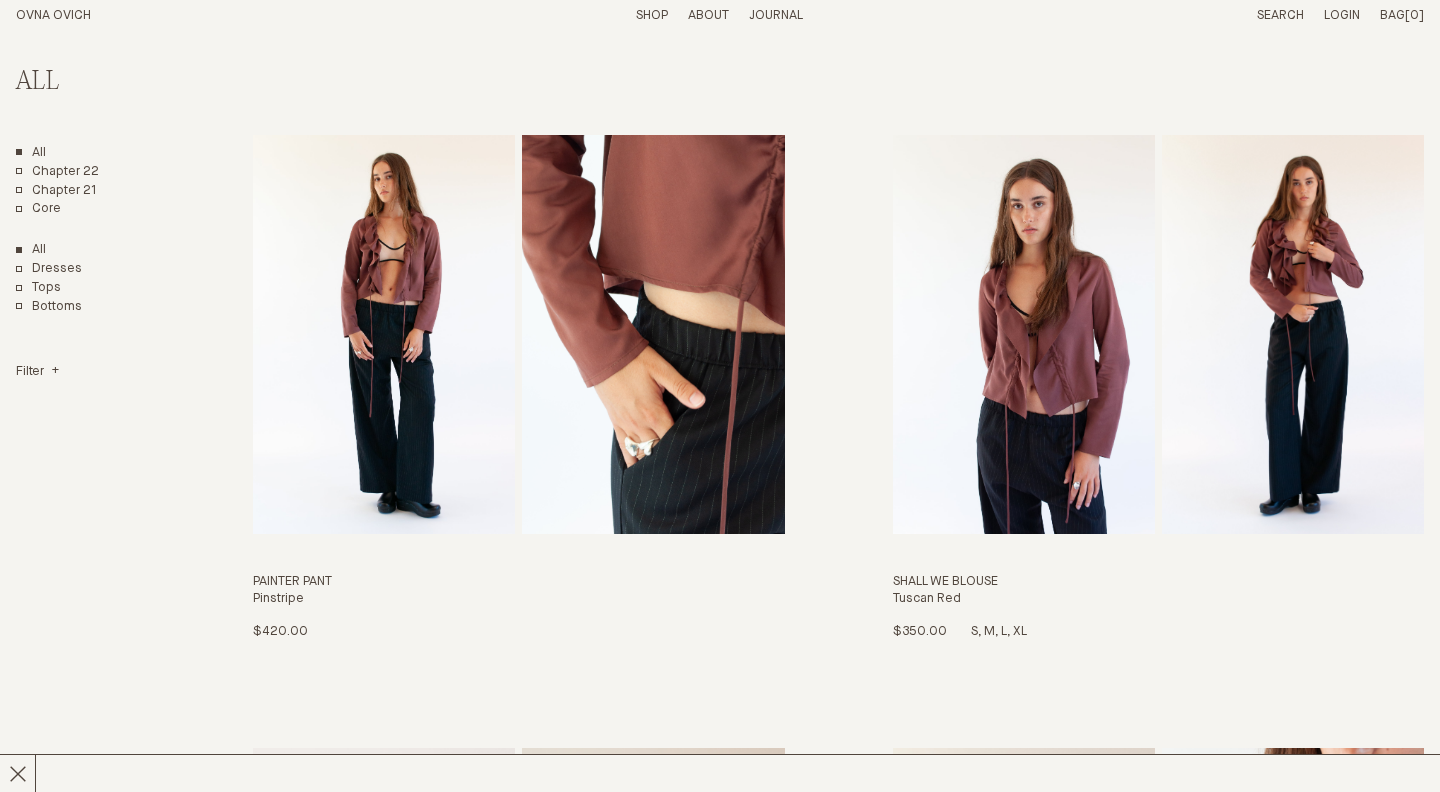 click at bounding box center [1024, 334] 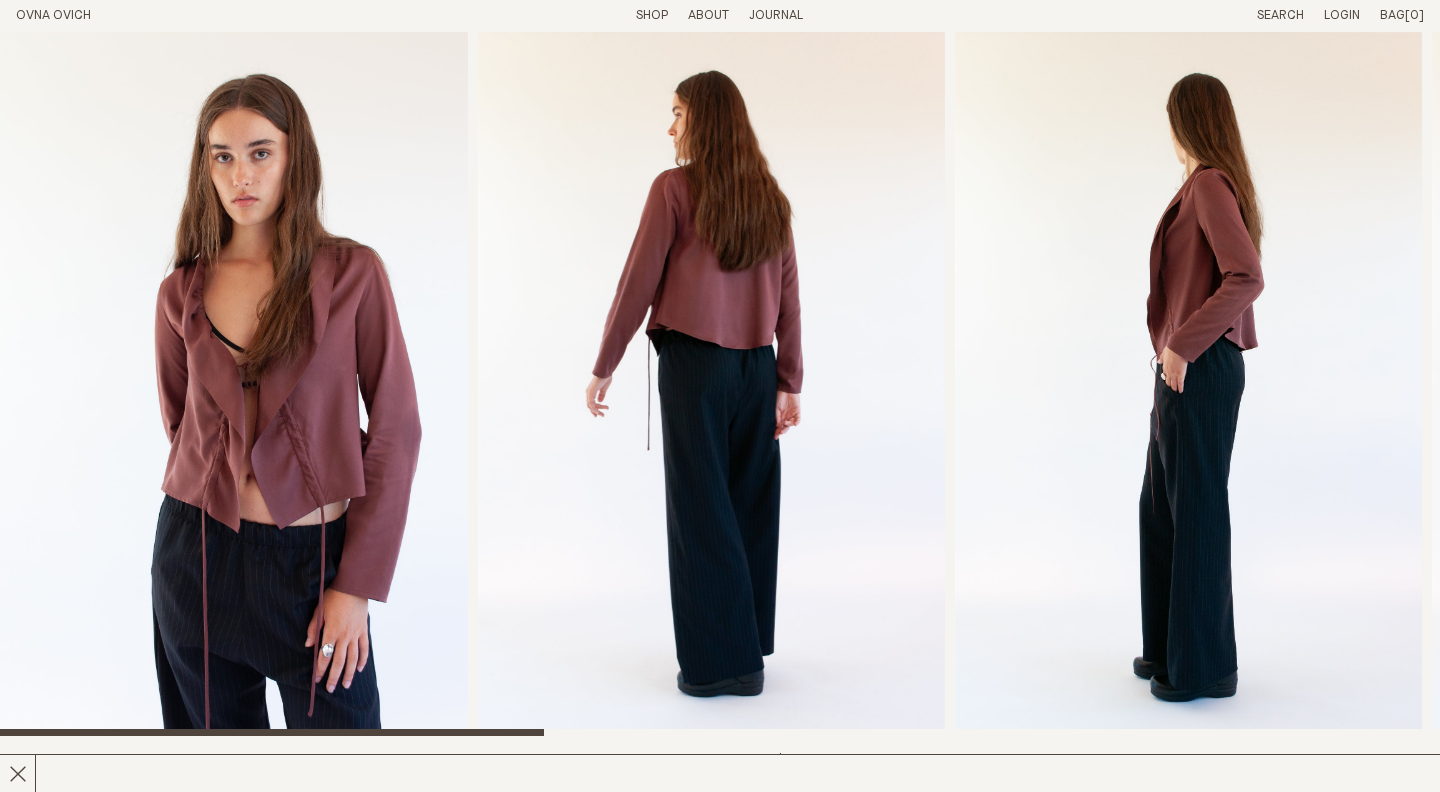 scroll, scrollTop: 0, scrollLeft: 0, axis: both 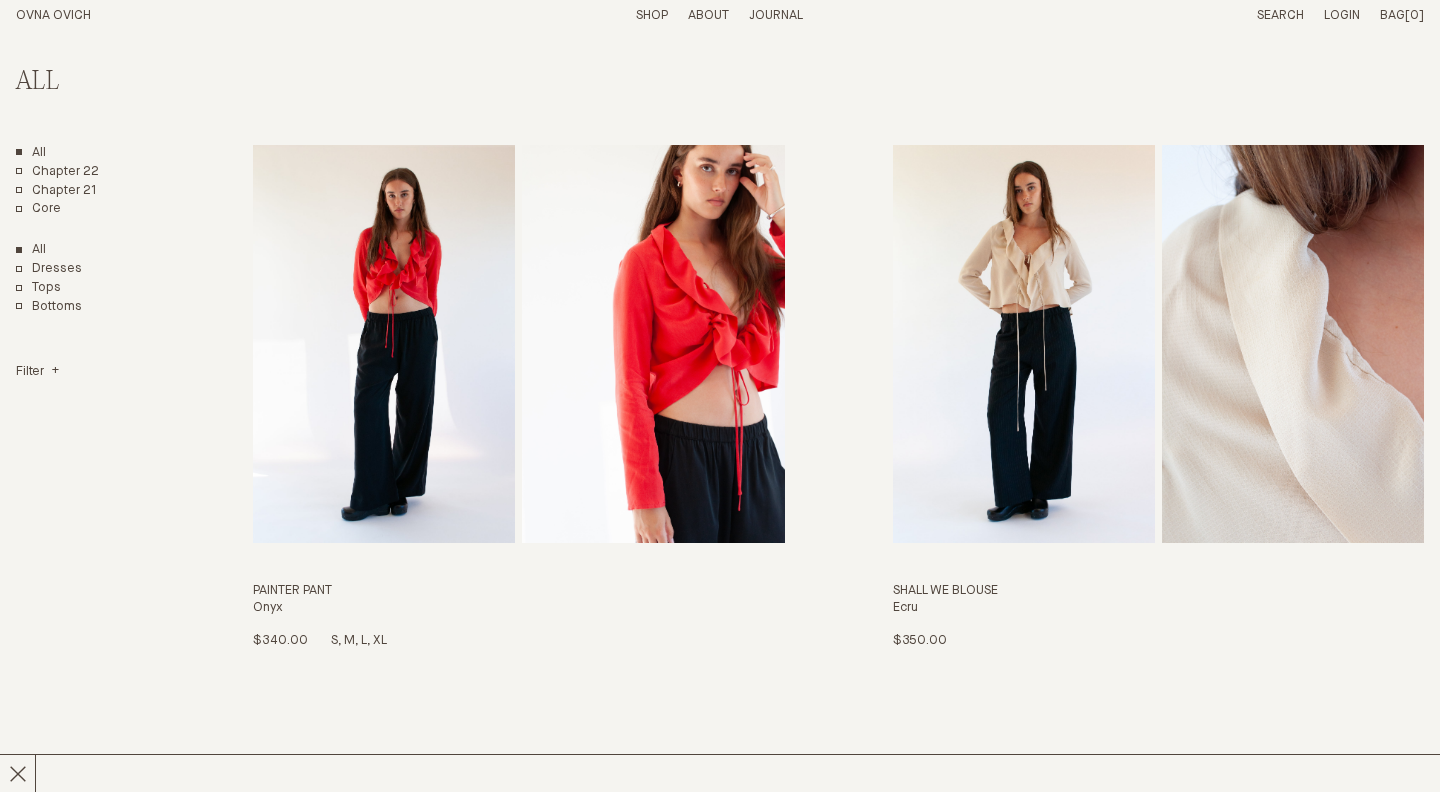 click at bounding box center [653, 344] 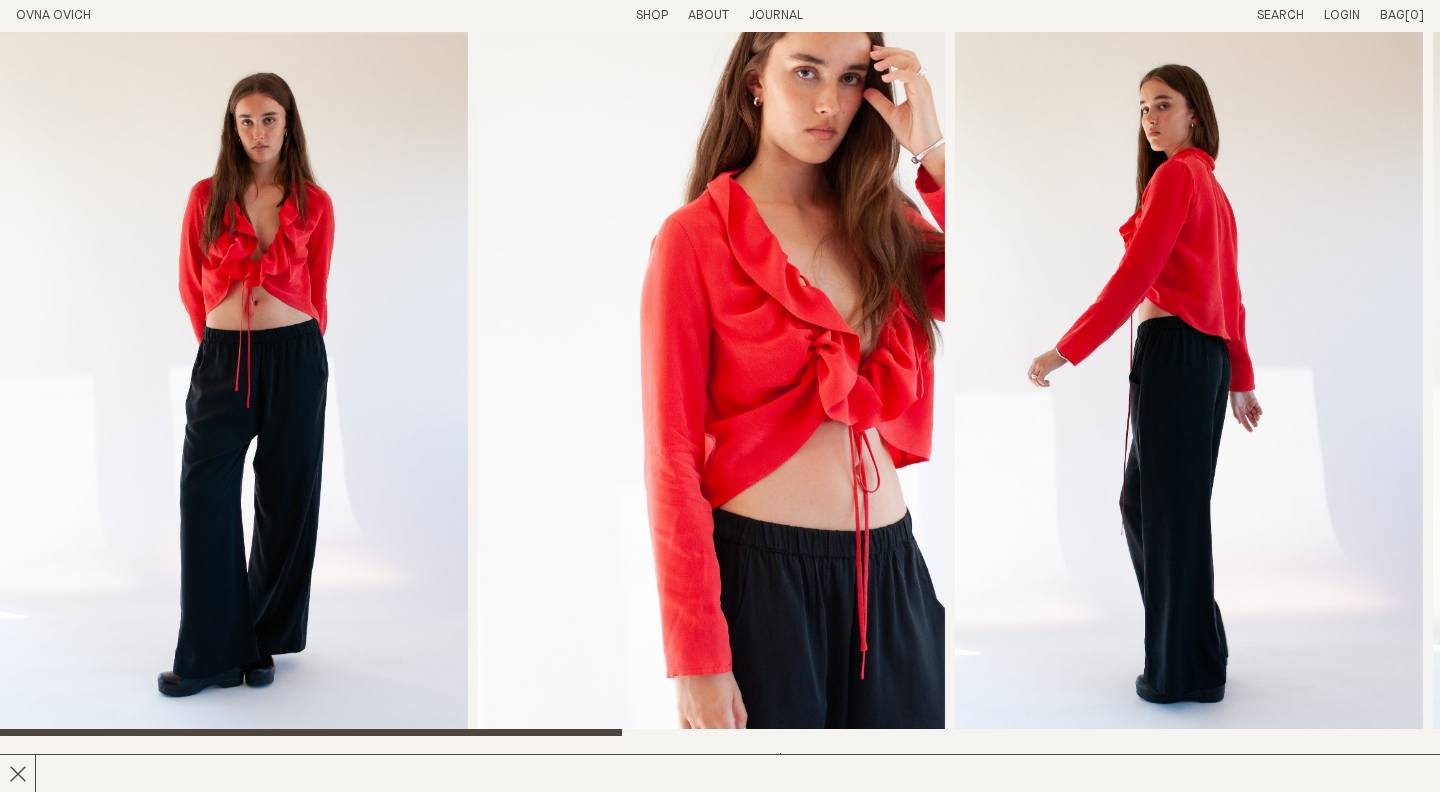 scroll, scrollTop: 0, scrollLeft: 0, axis: both 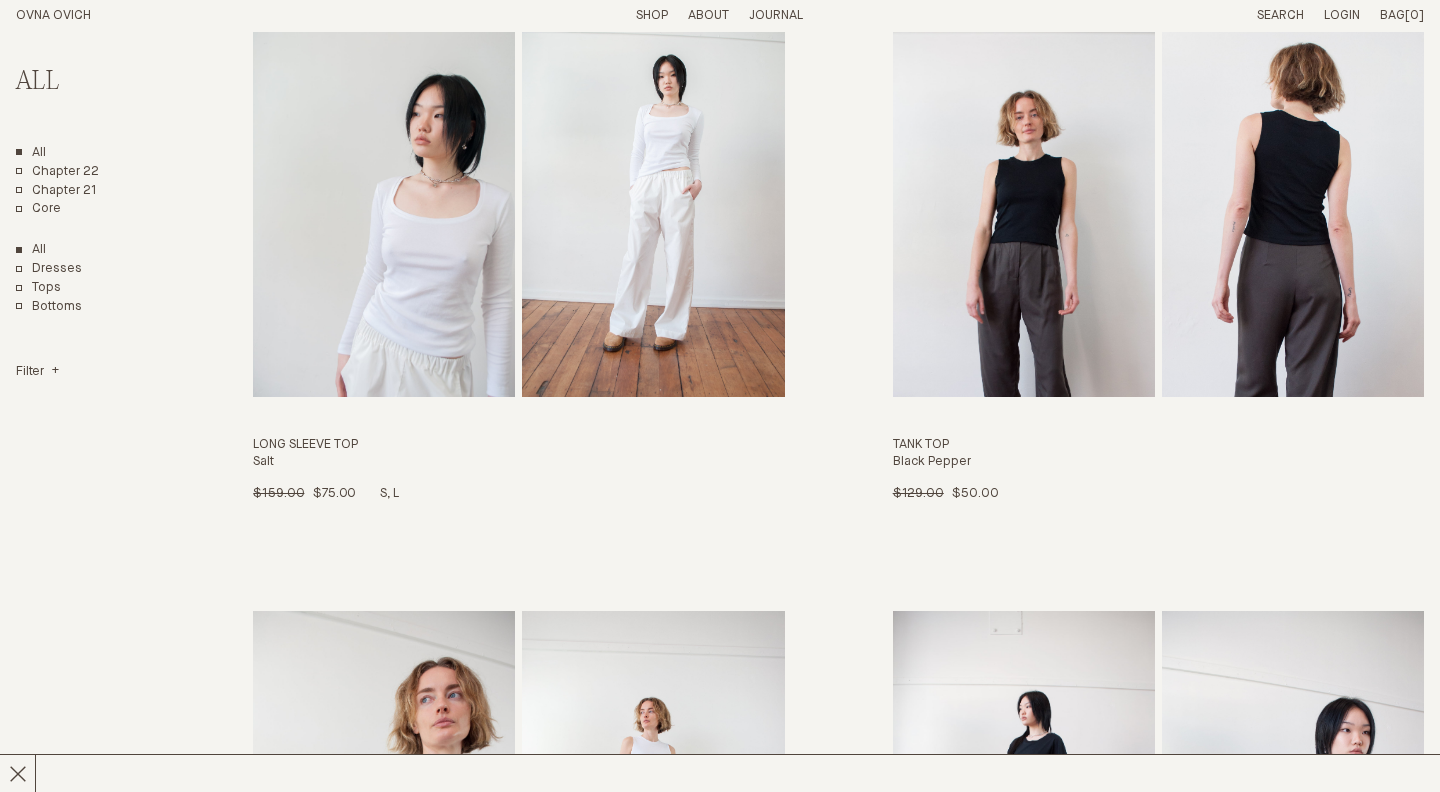 click at bounding box center (653, 197) 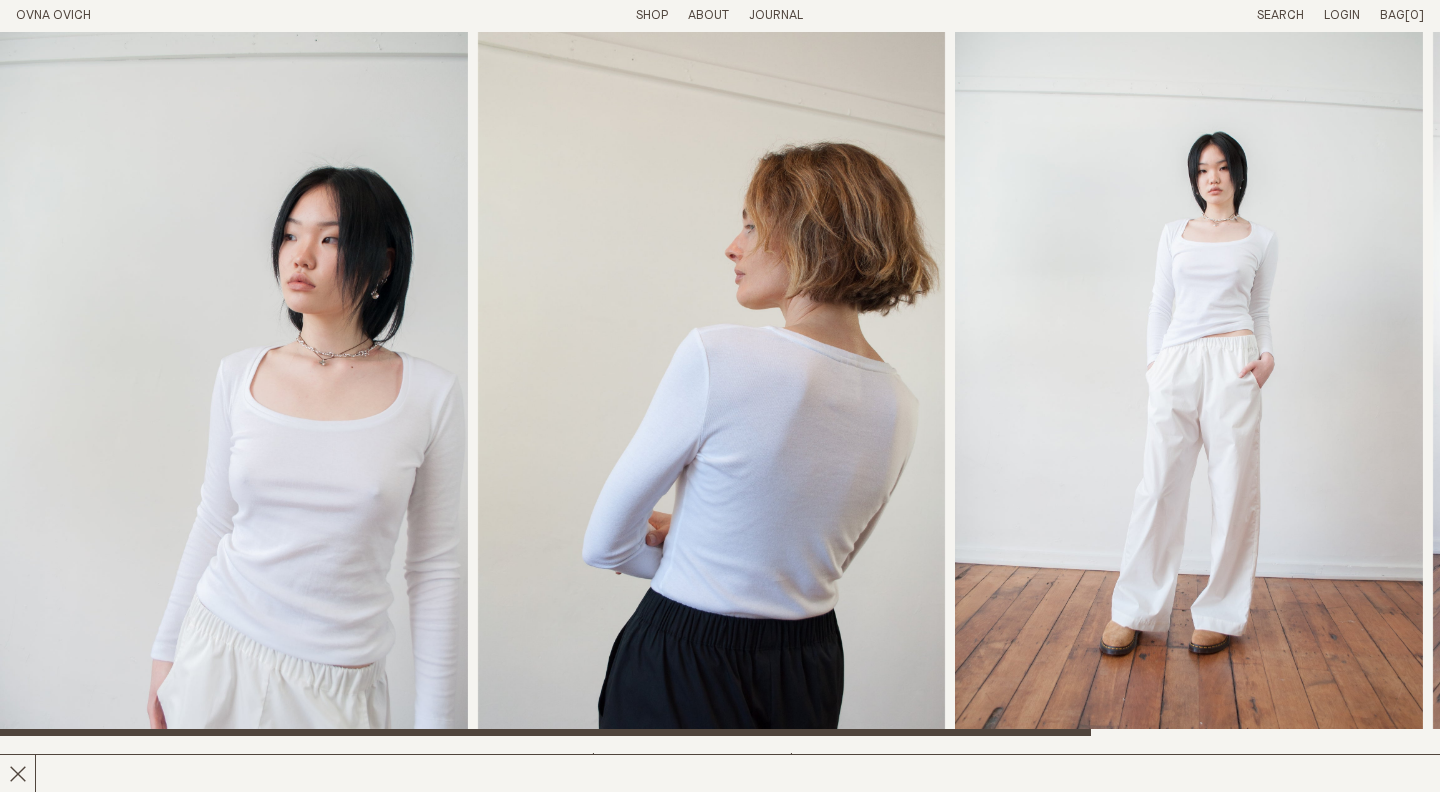 scroll, scrollTop: 0, scrollLeft: 0, axis: both 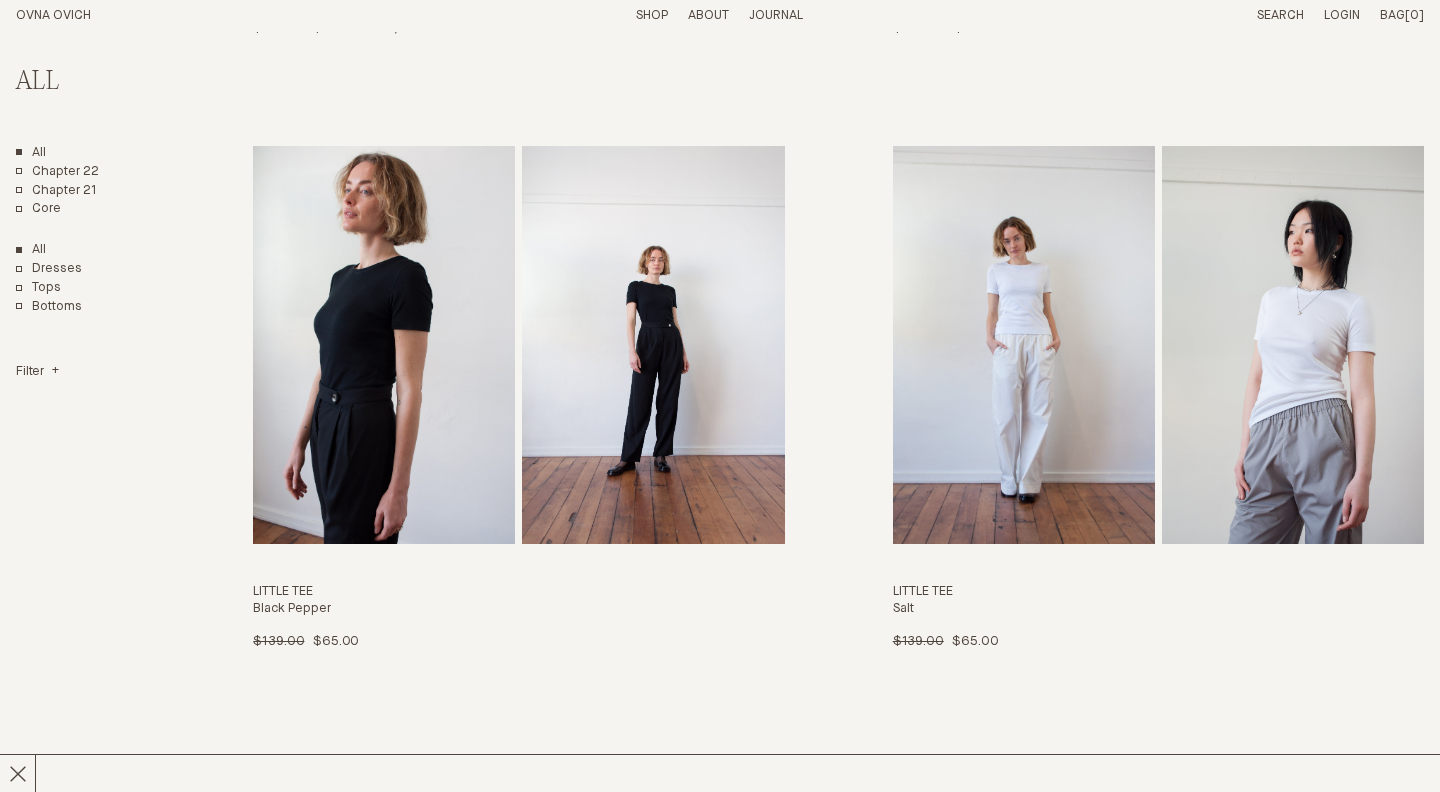click at bounding box center [384, 345] 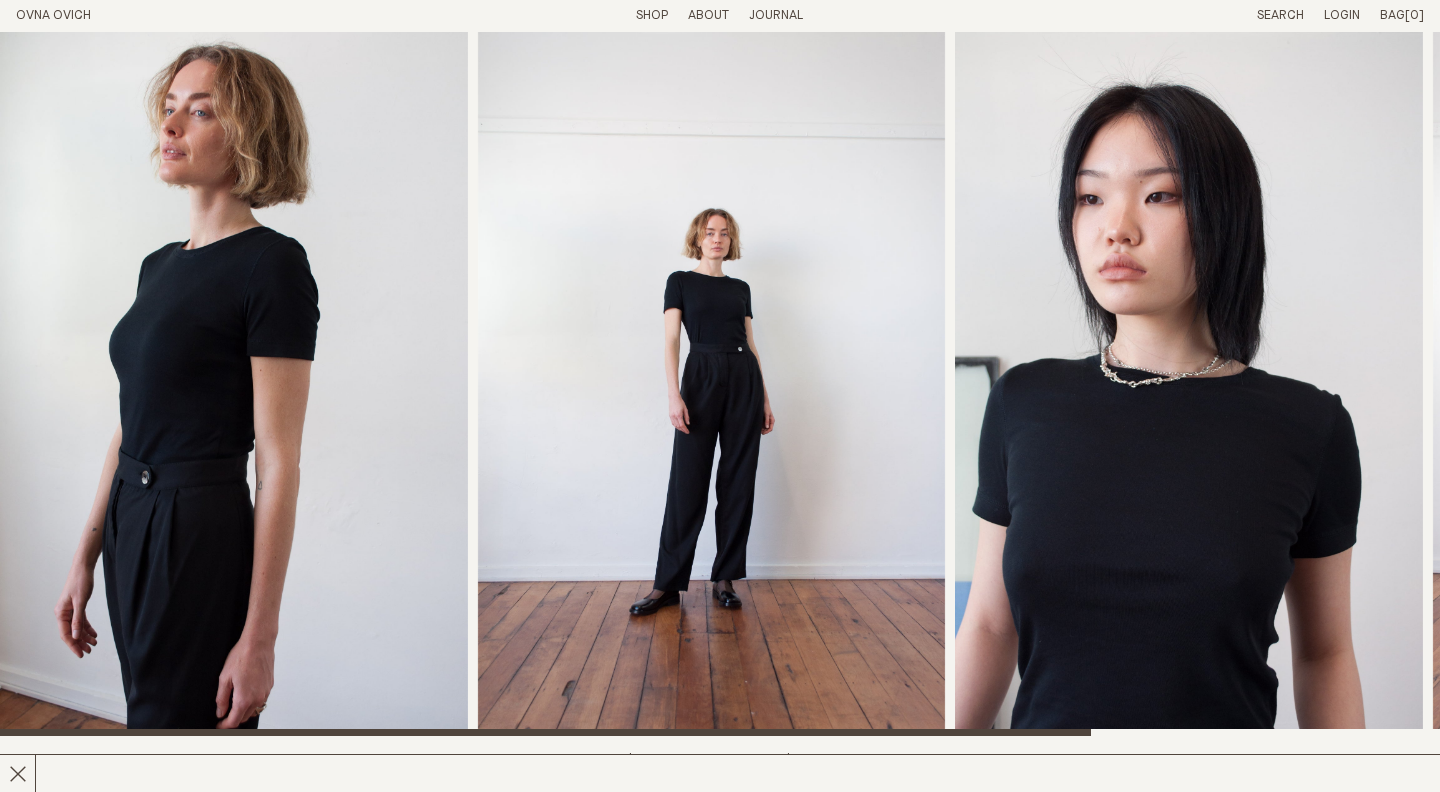 scroll, scrollTop: 0, scrollLeft: 0, axis: both 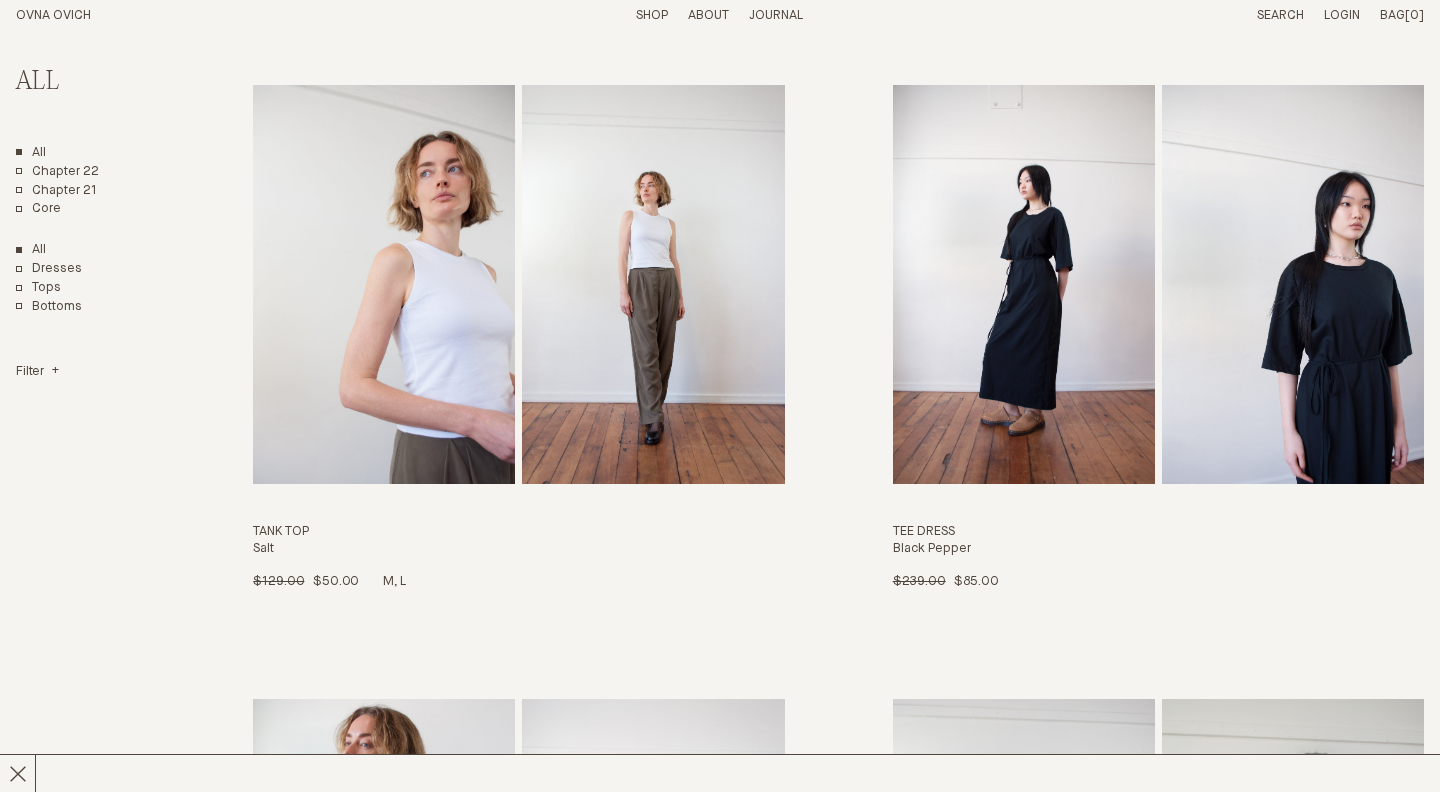 click at bounding box center (653, 284) 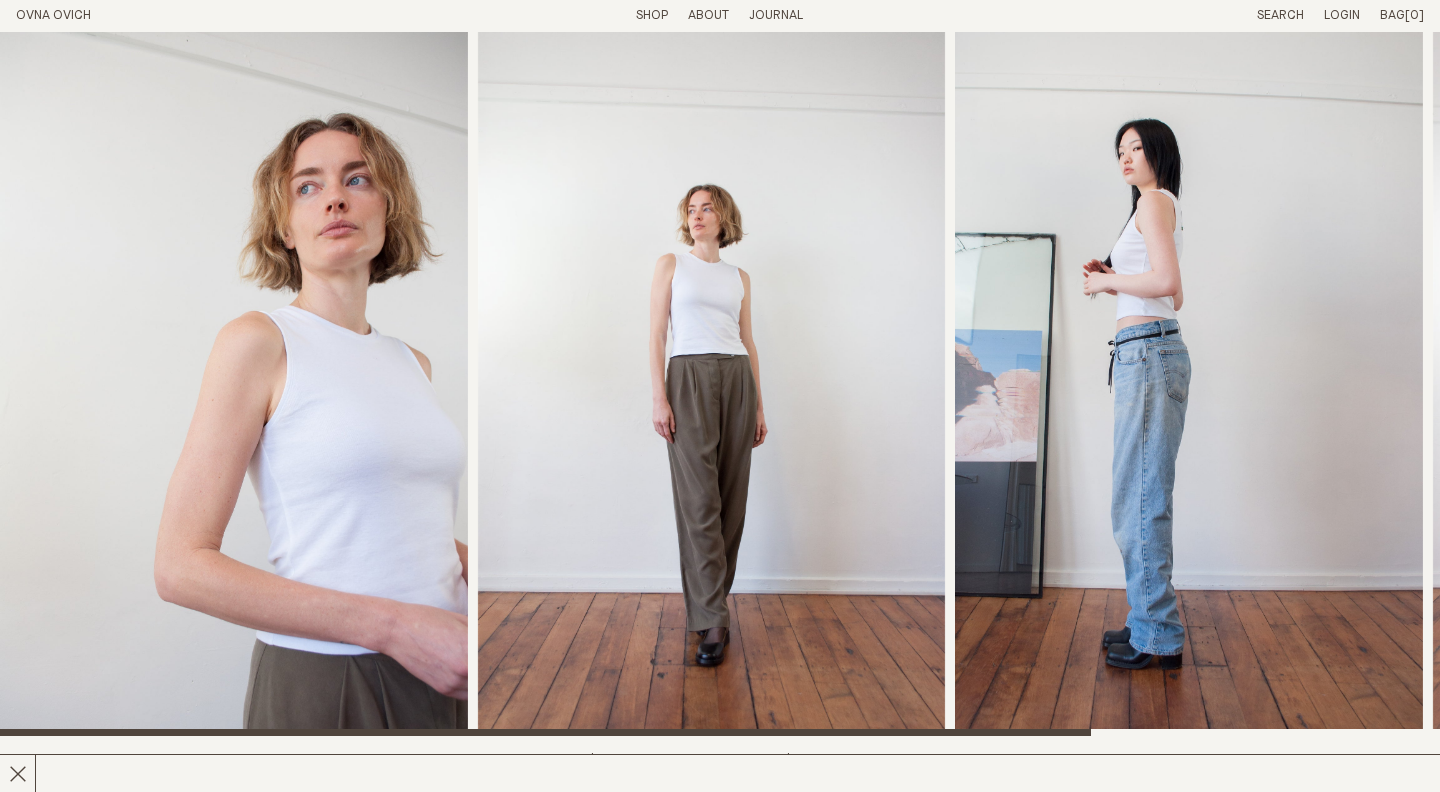 scroll, scrollTop: 0, scrollLeft: 0, axis: both 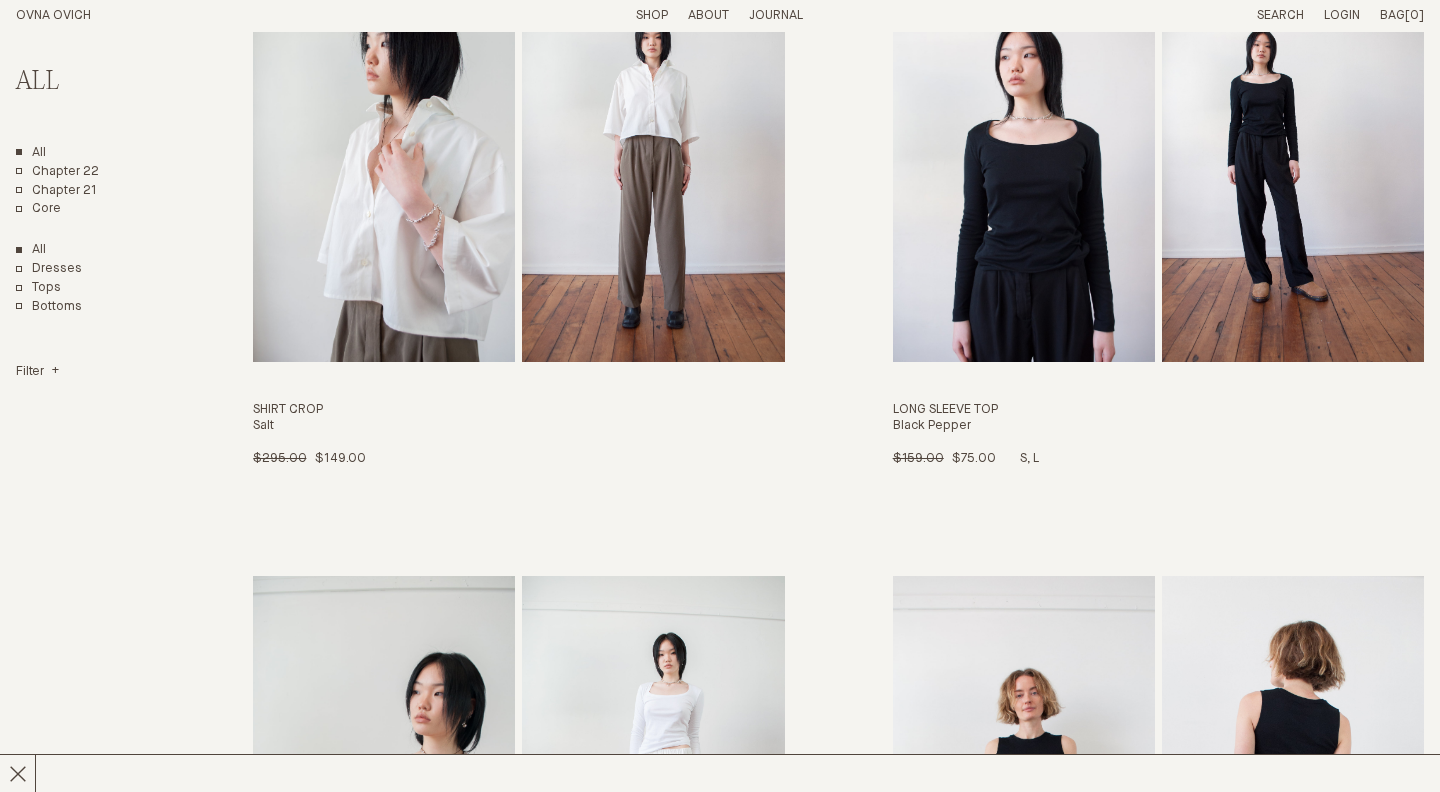 click at bounding box center [1024, 162] 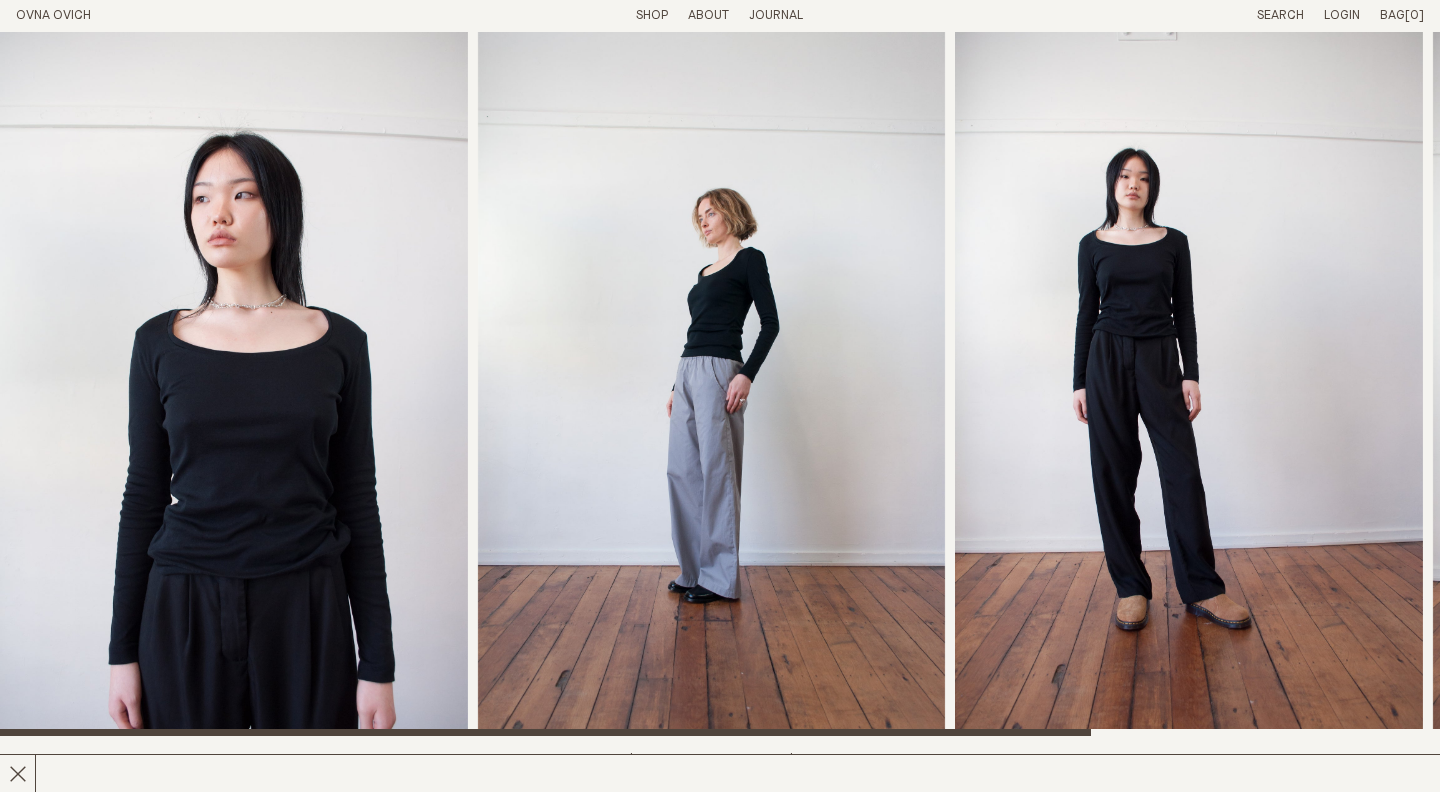 scroll, scrollTop: 0, scrollLeft: 0, axis: both 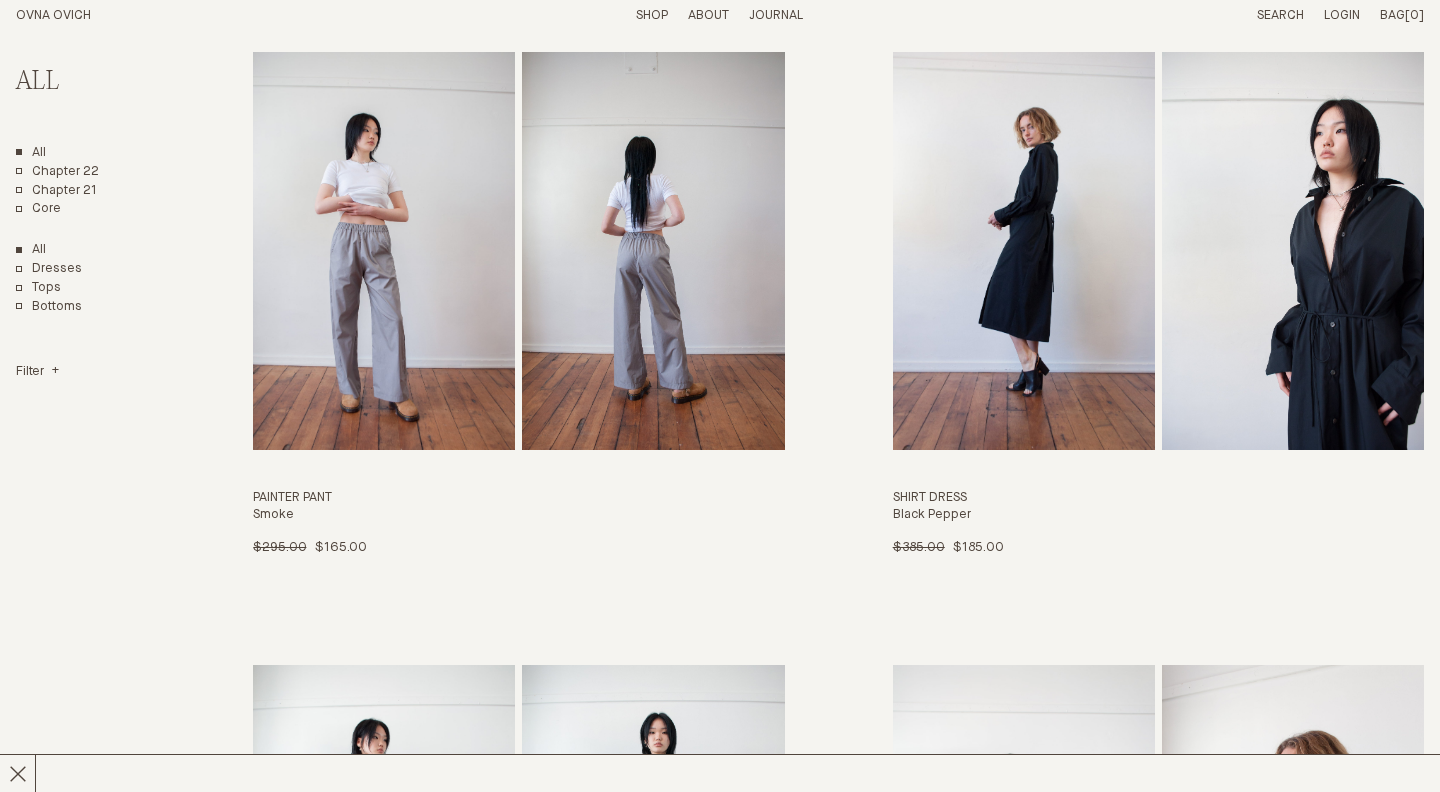 click at bounding box center [384, 251] 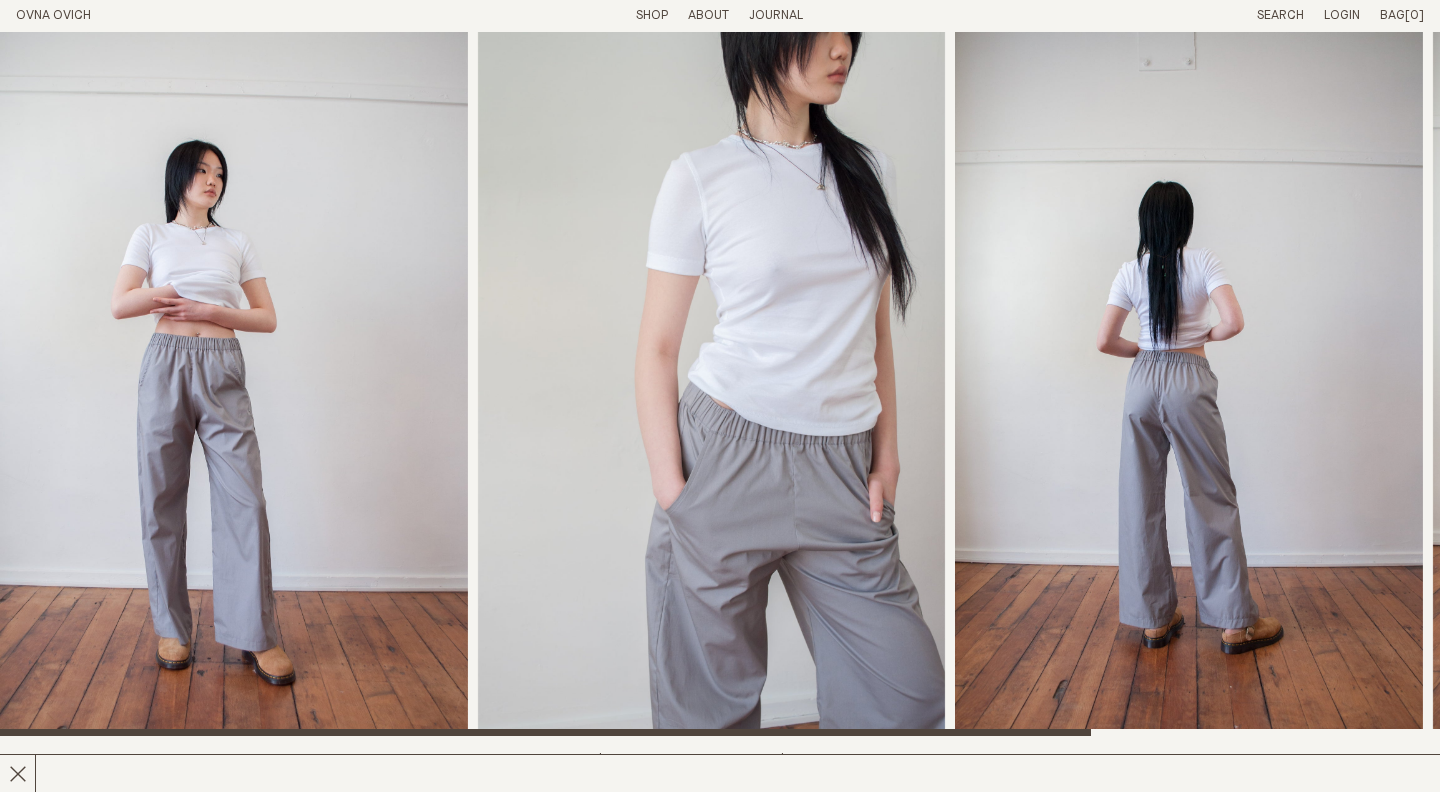 scroll, scrollTop: 0, scrollLeft: 0, axis: both 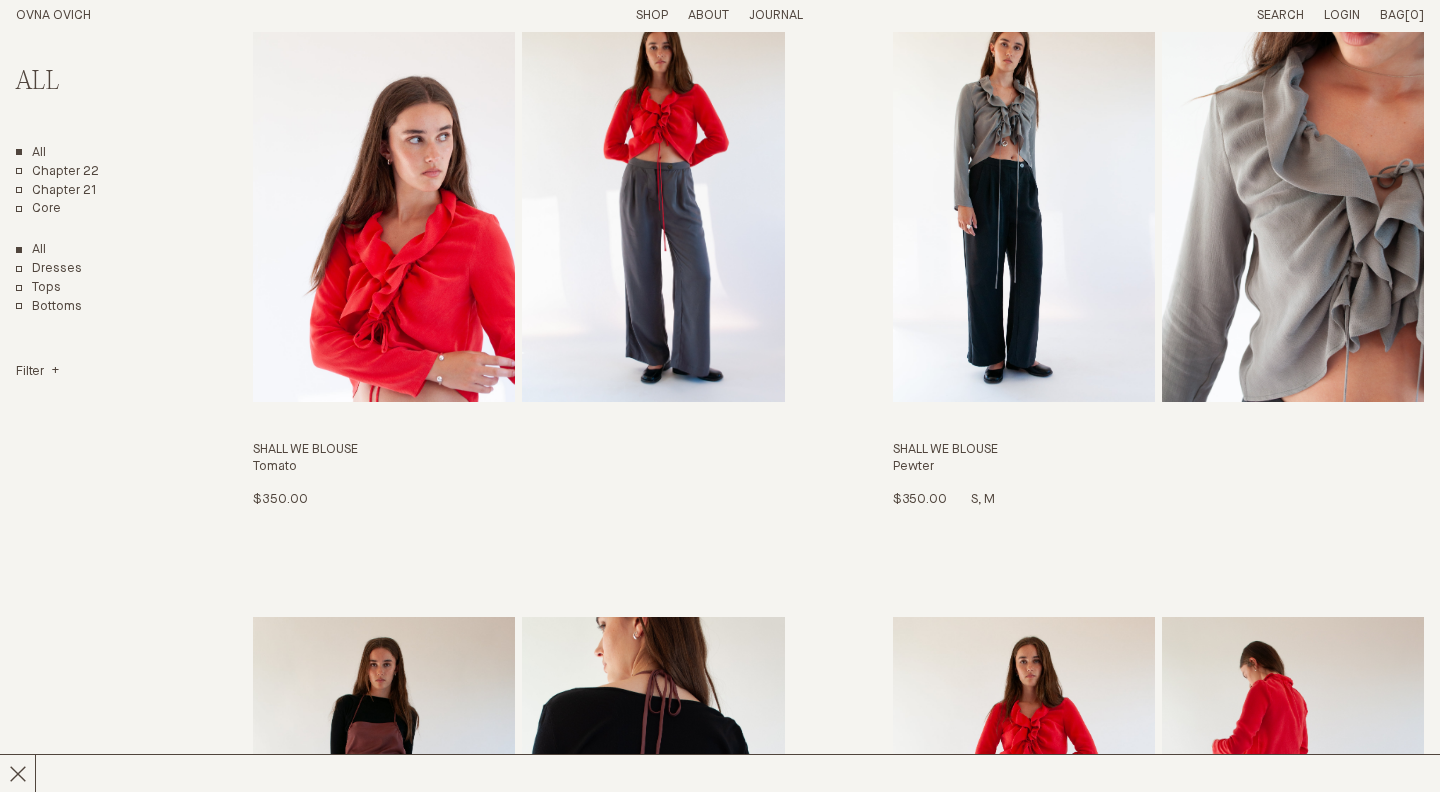 click at bounding box center (1024, 202) 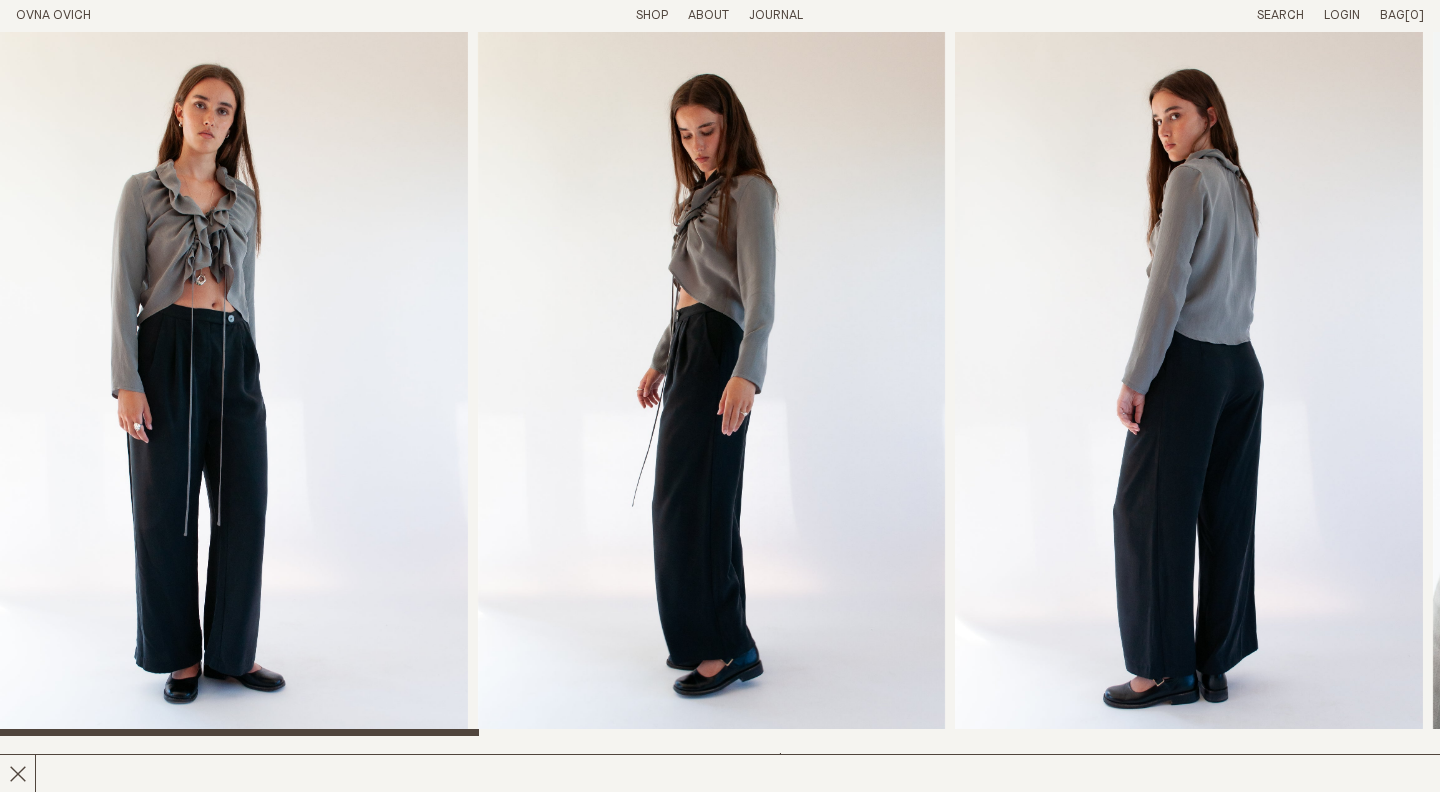 scroll, scrollTop: 778, scrollLeft: 0, axis: vertical 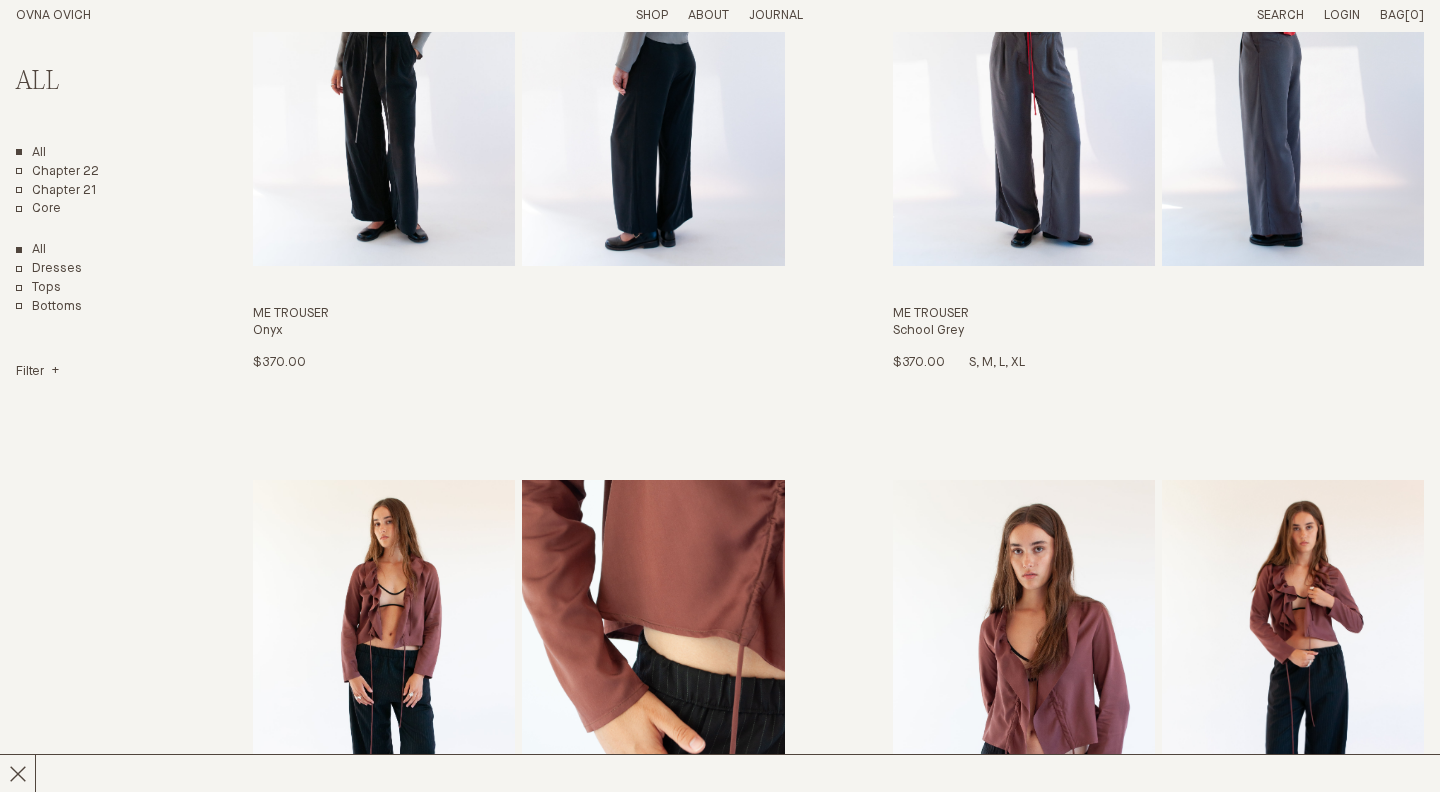 click at bounding box center (1024, 66) 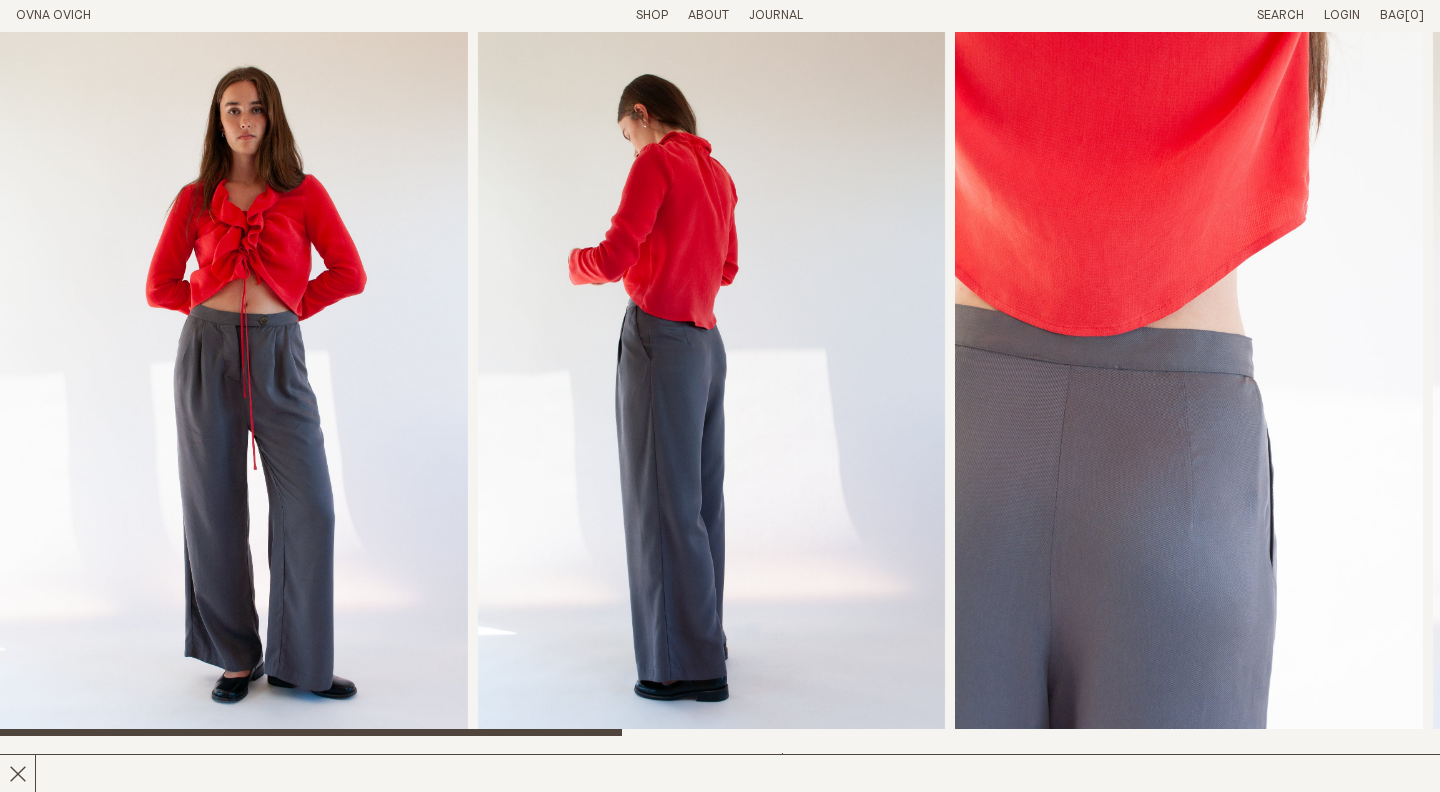scroll, scrollTop: 0, scrollLeft: 0, axis: both 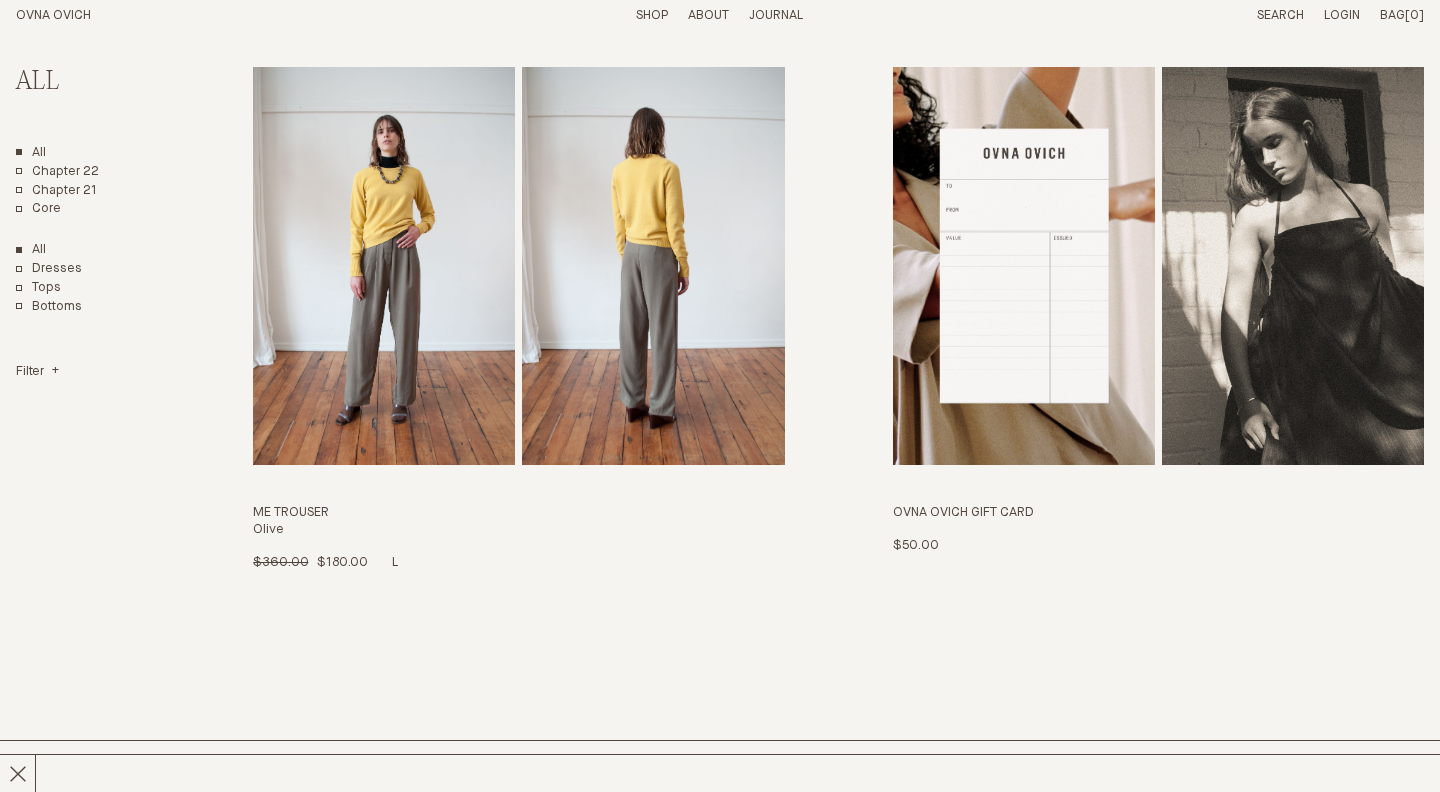 click at bounding box center [384, 266] 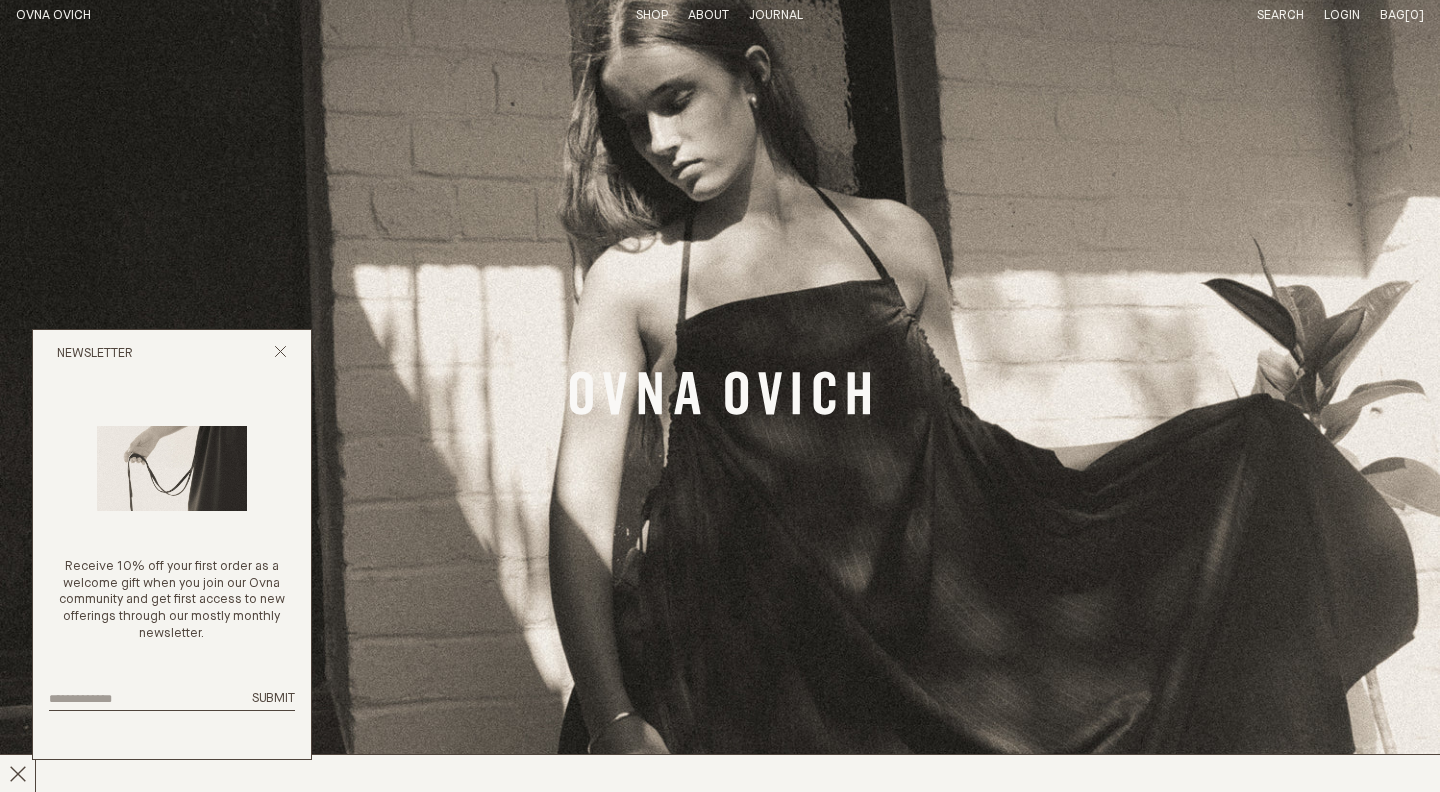 scroll, scrollTop: 0, scrollLeft: 0, axis: both 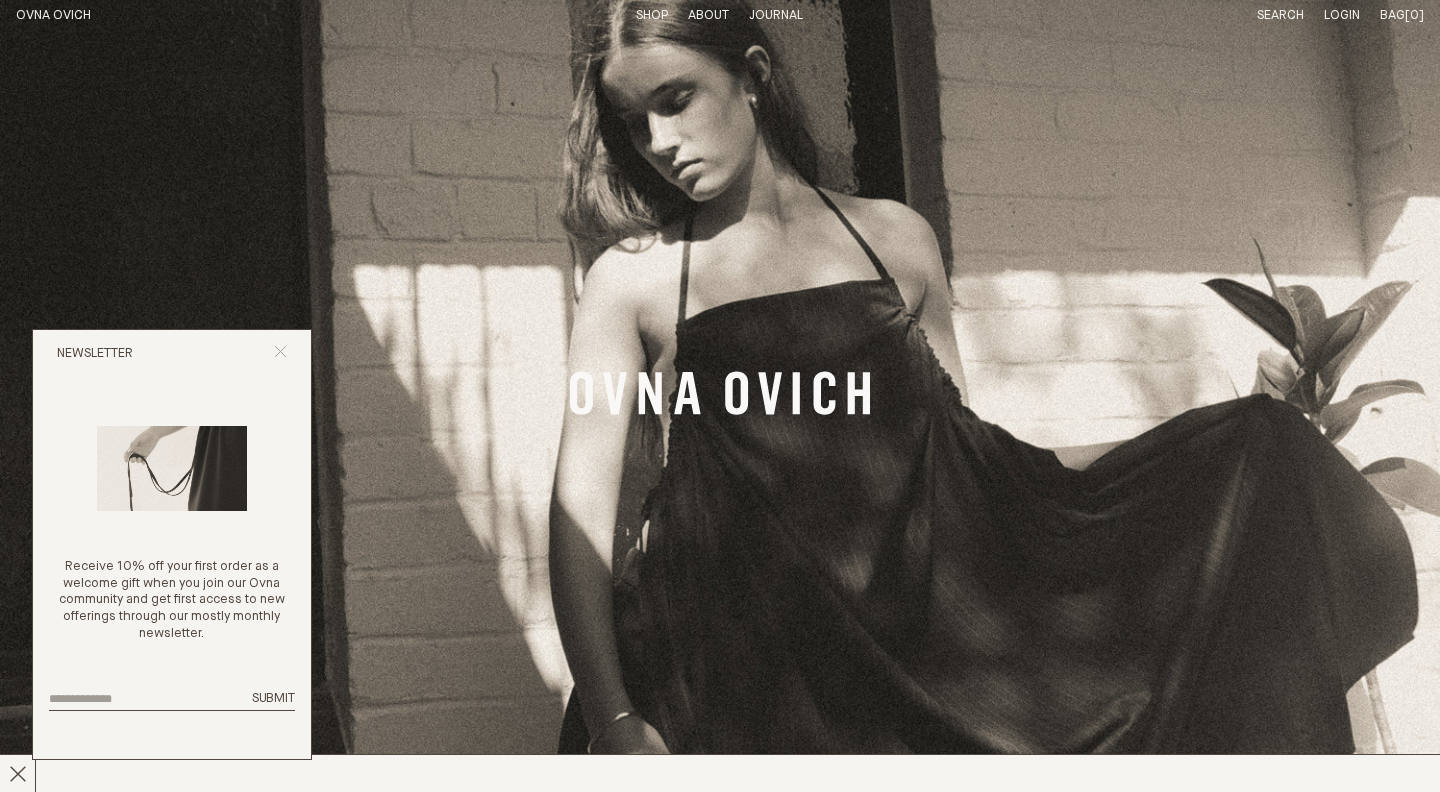 click 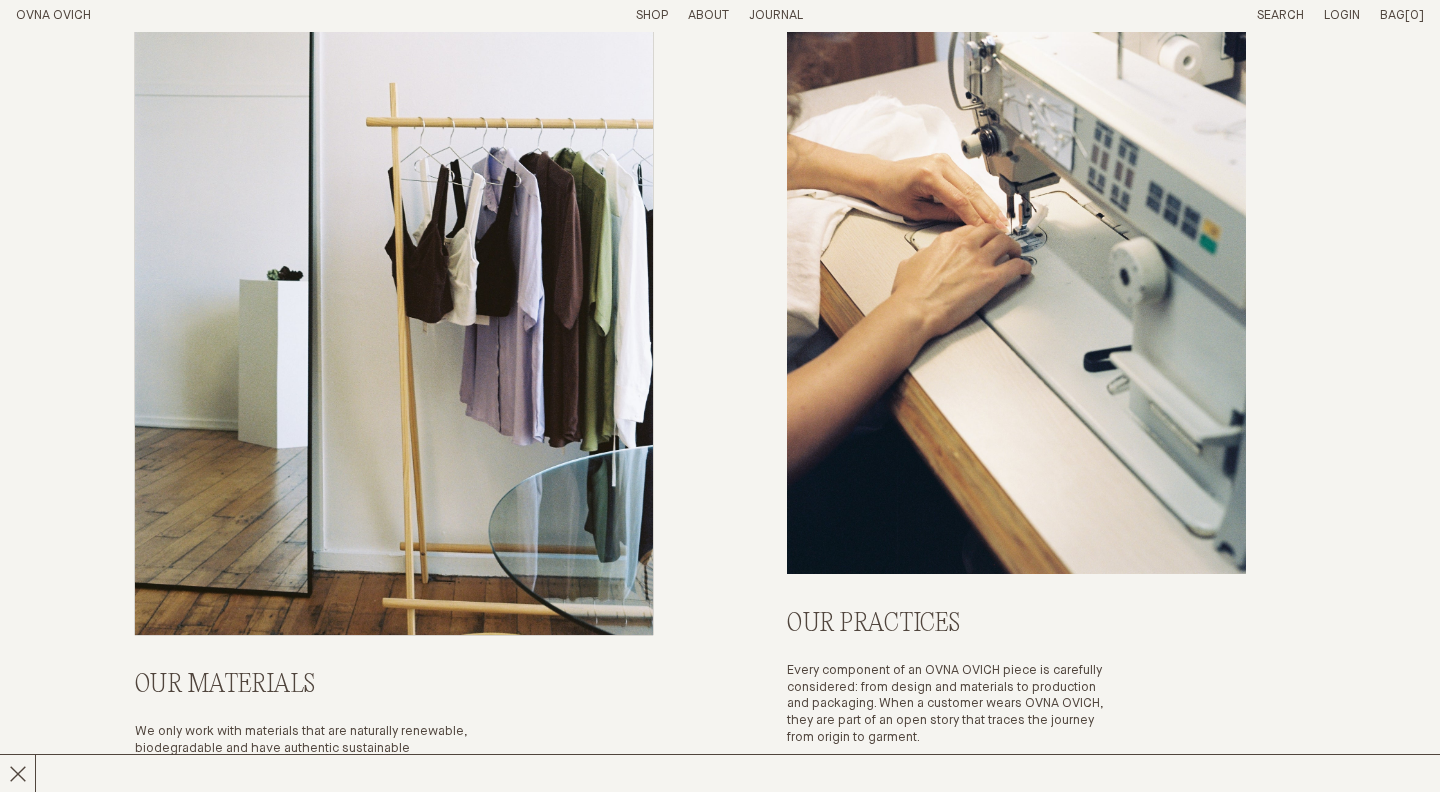 scroll, scrollTop: 7353, scrollLeft: 0, axis: vertical 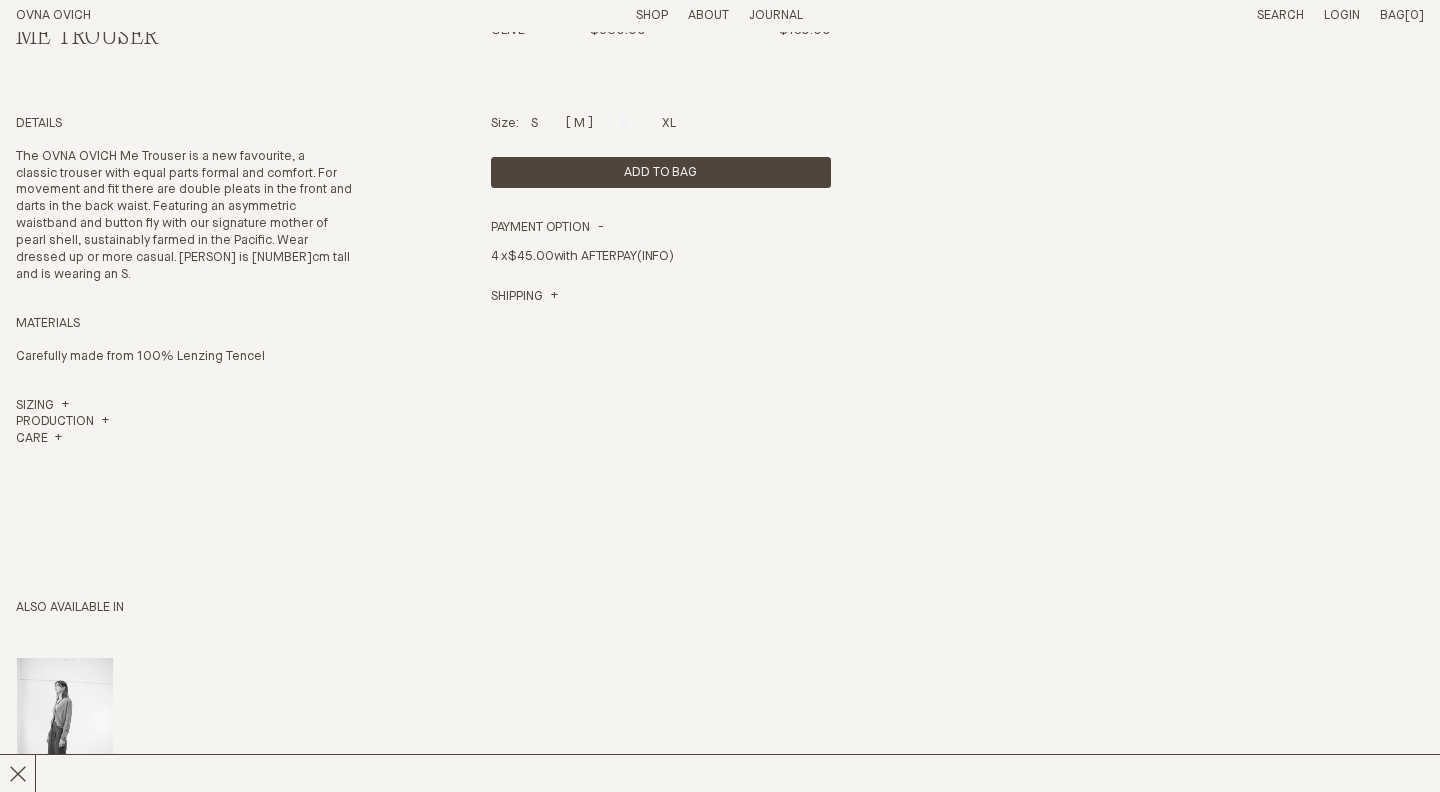 click at bounding box center (579, 120) 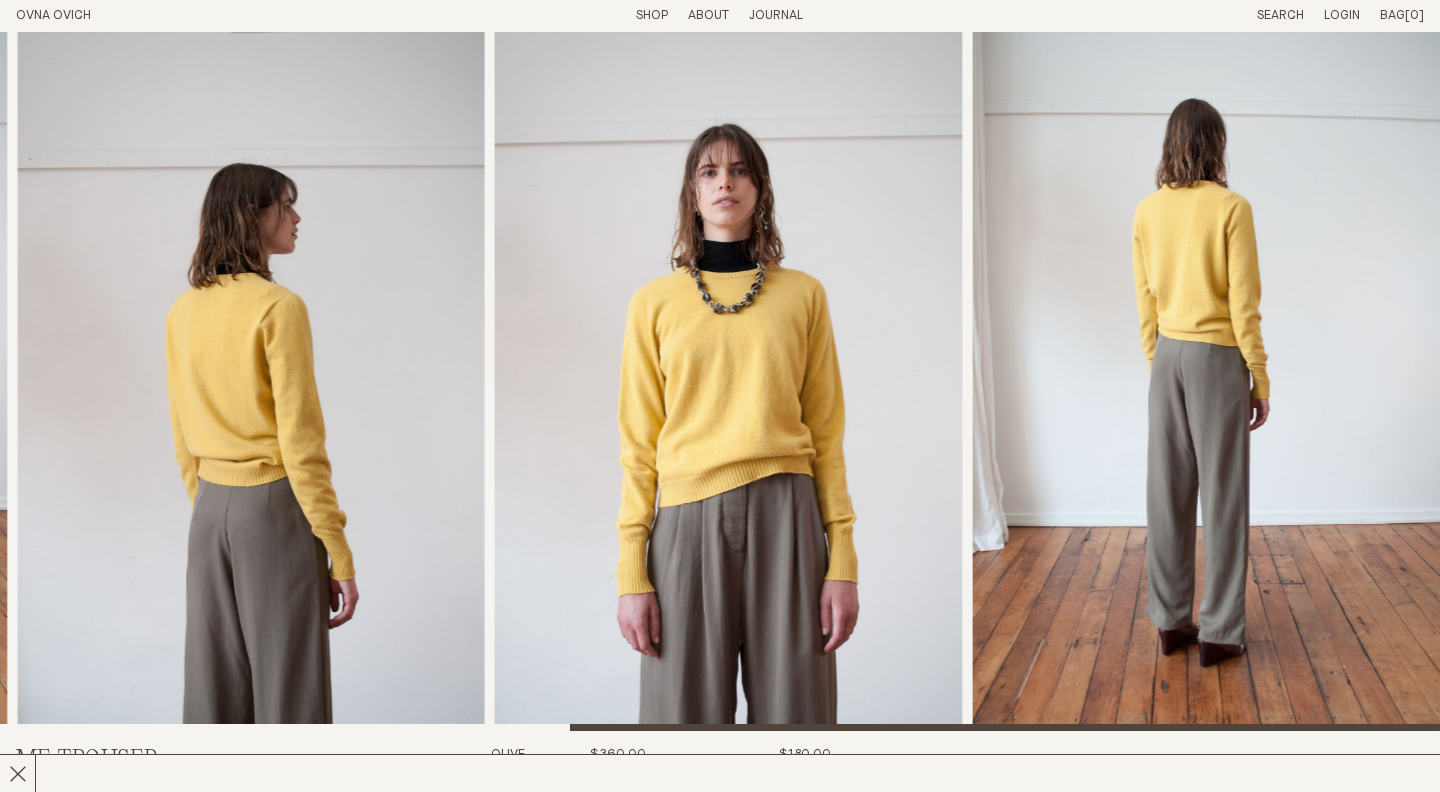 scroll, scrollTop: 0, scrollLeft: 0, axis: both 